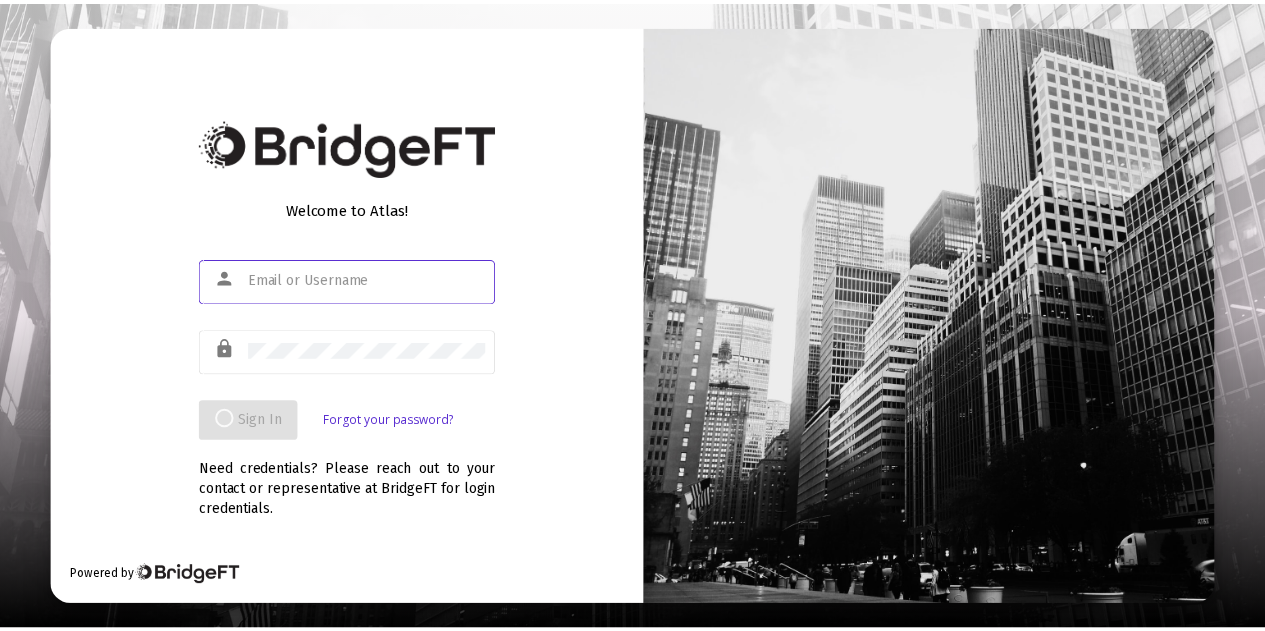 scroll, scrollTop: 0, scrollLeft: 0, axis: both 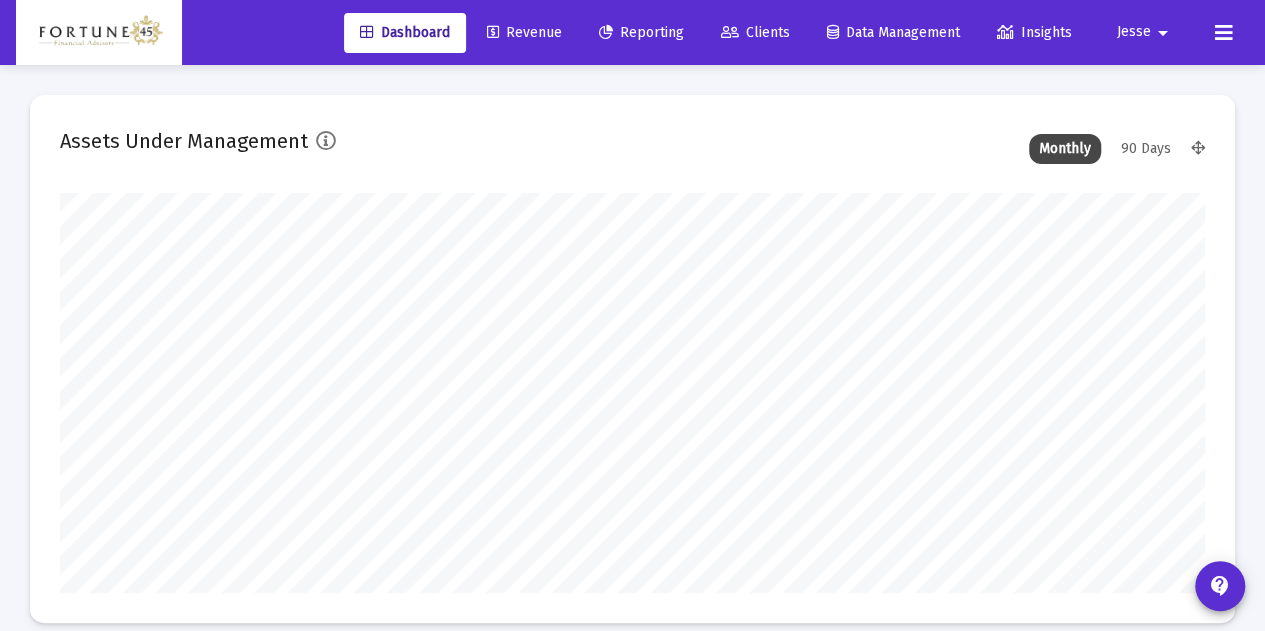 click on "Reporting" at bounding box center (641, 33) 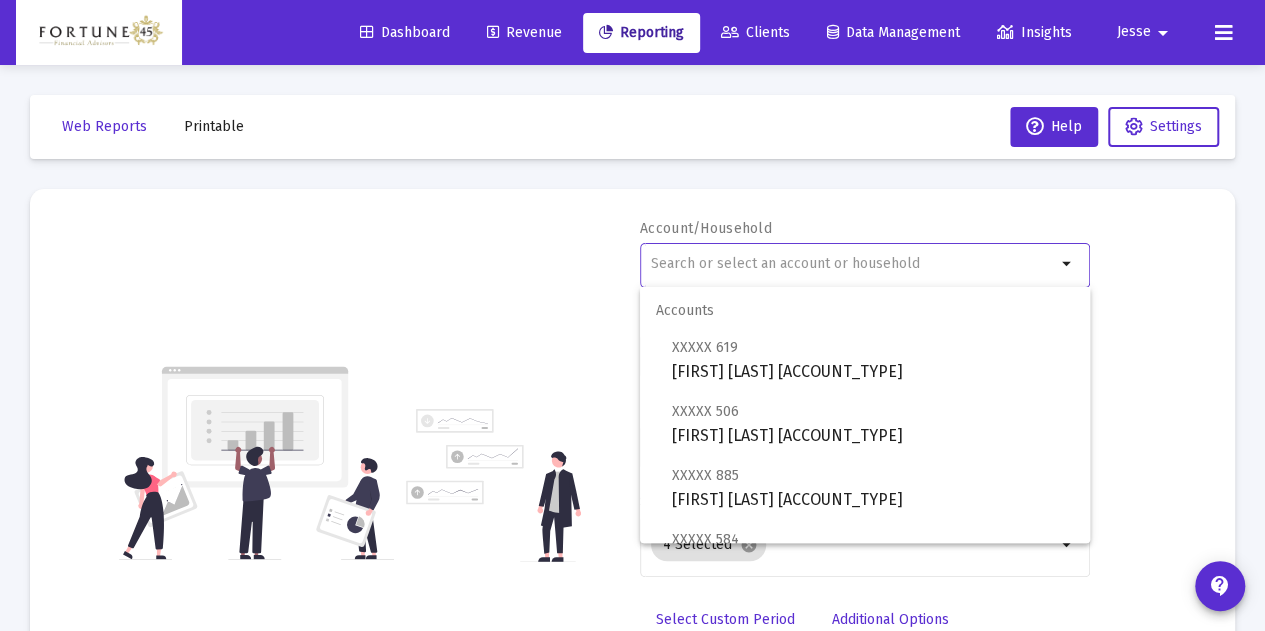 click at bounding box center [853, 264] 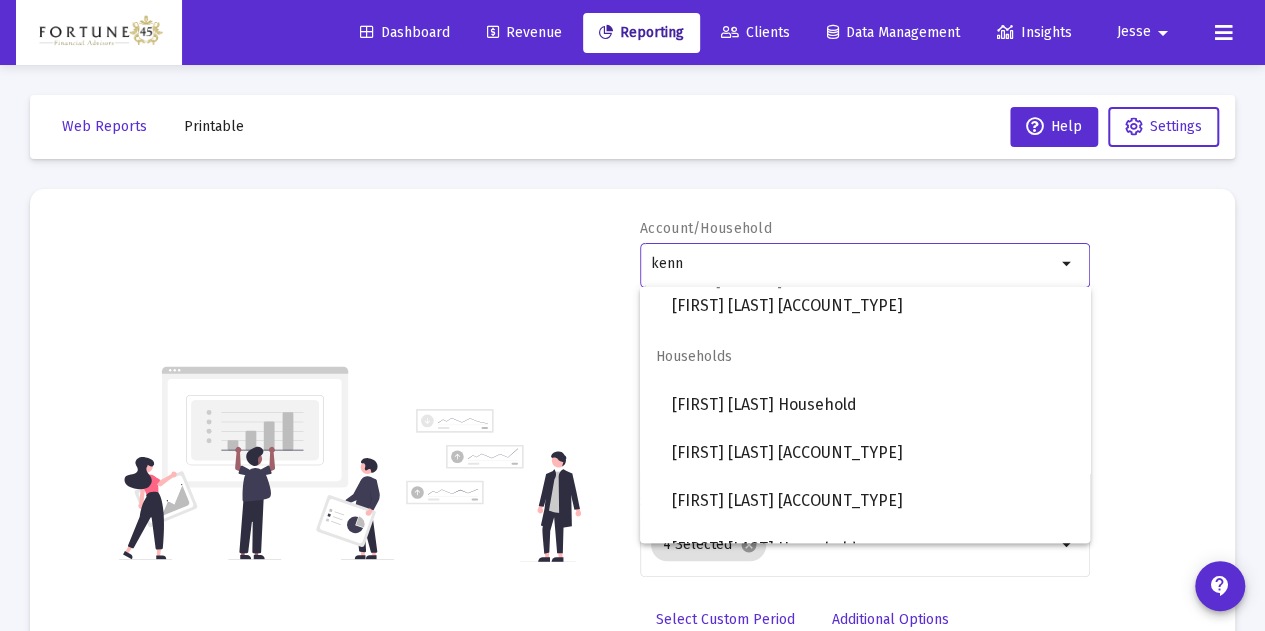 scroll, scrollTop: 323, scrollLeft: 0, axis: vertical 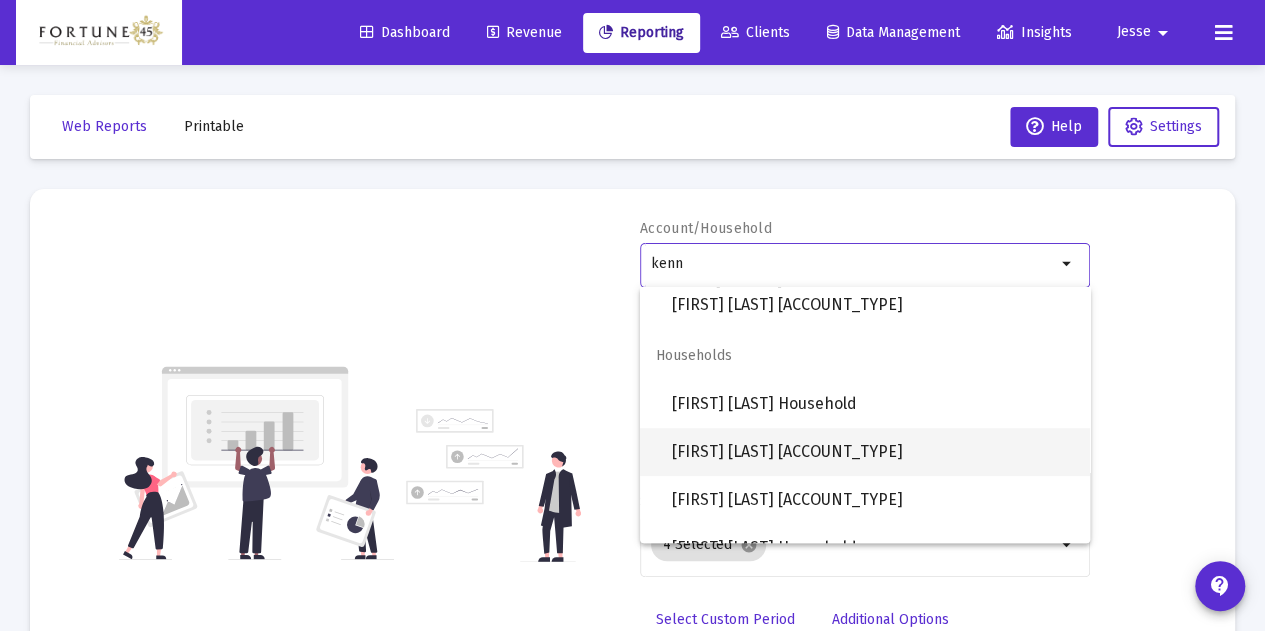click on "[FIRST] [LAST] [ACCOUNT_TYPE]" at bounding box center [873, 452] 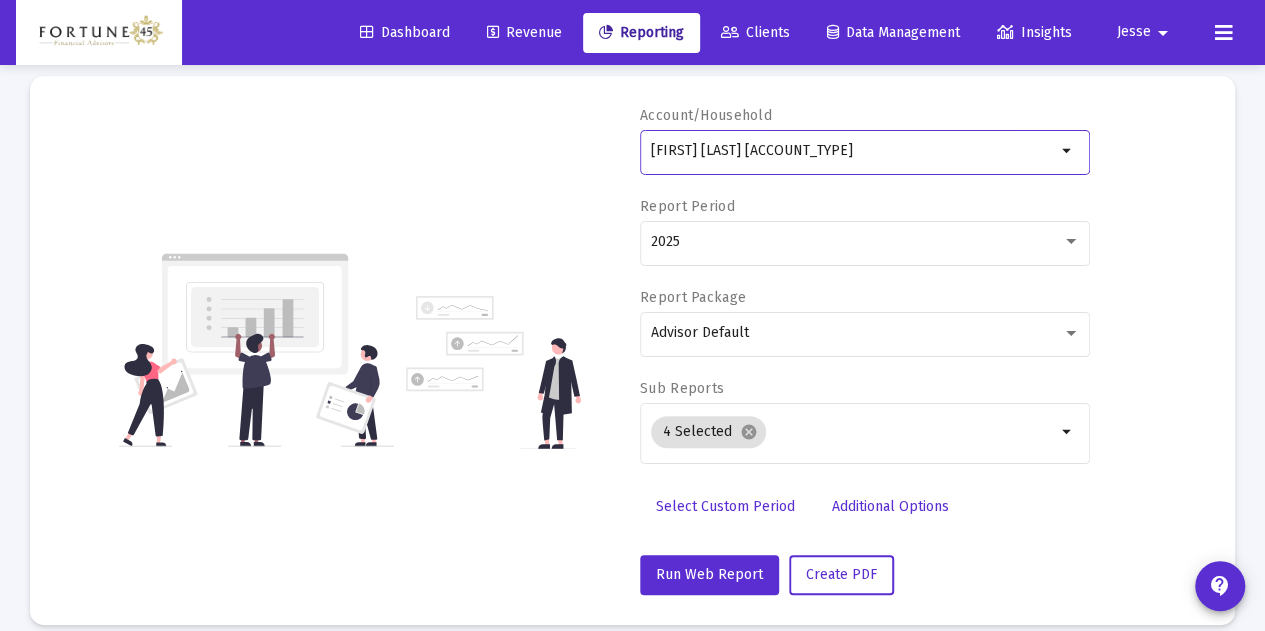 scroll, scrollTop: 114, scrollLeft: 0, axis: vertical 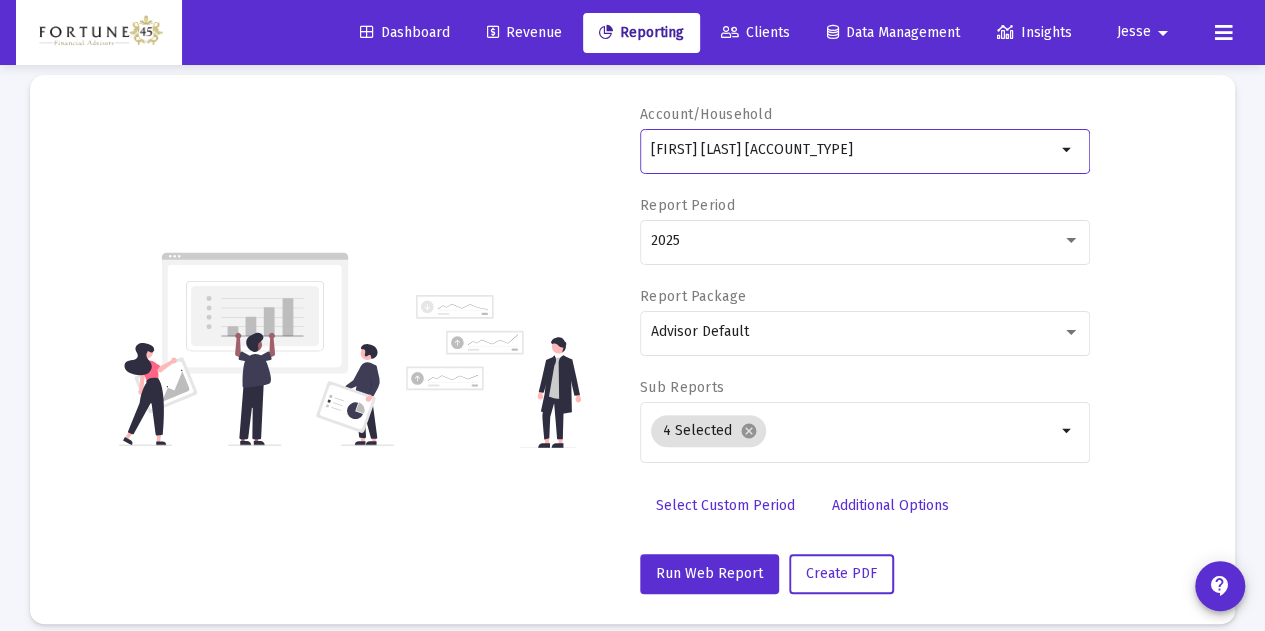 click on "Select Custom Period" at bounding box center (725, 505) 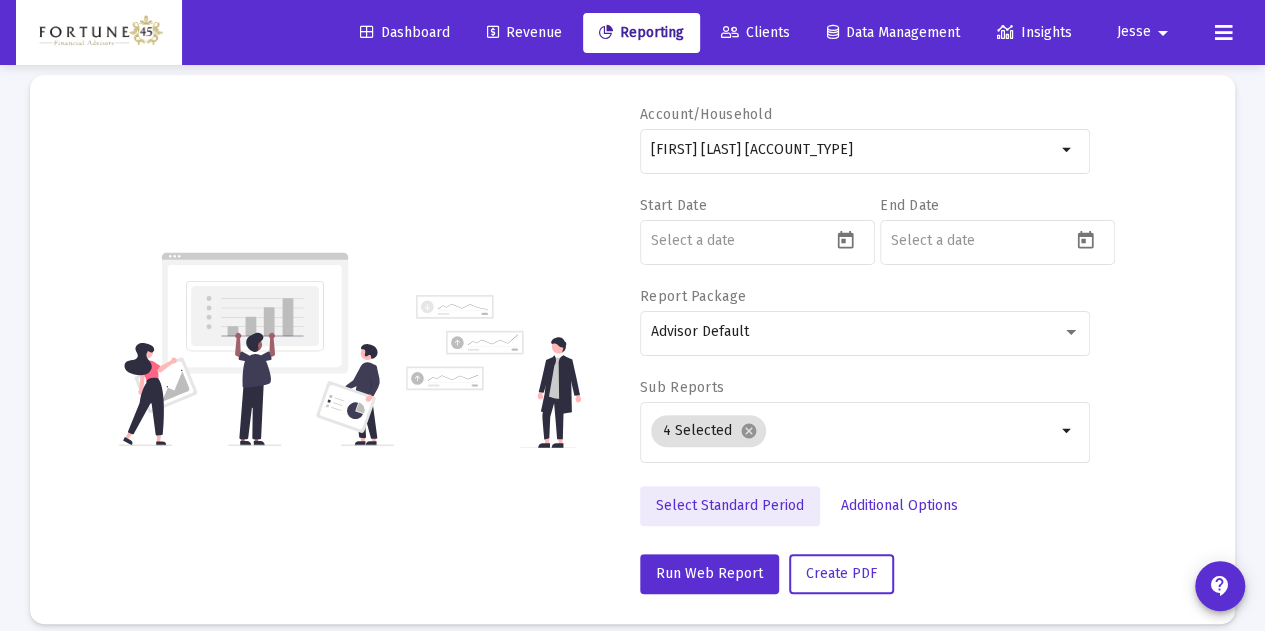 click on "Select Standard Period" at bounding box center (730, 505) 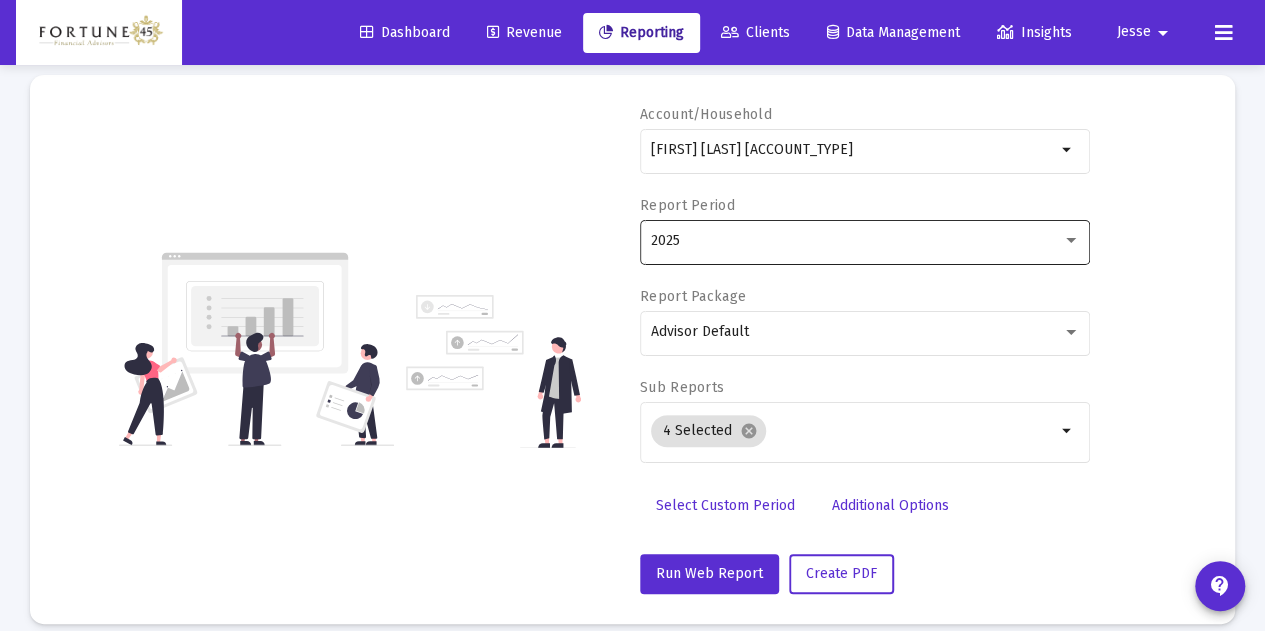 click on "2025" at bounding box center (865, 240) 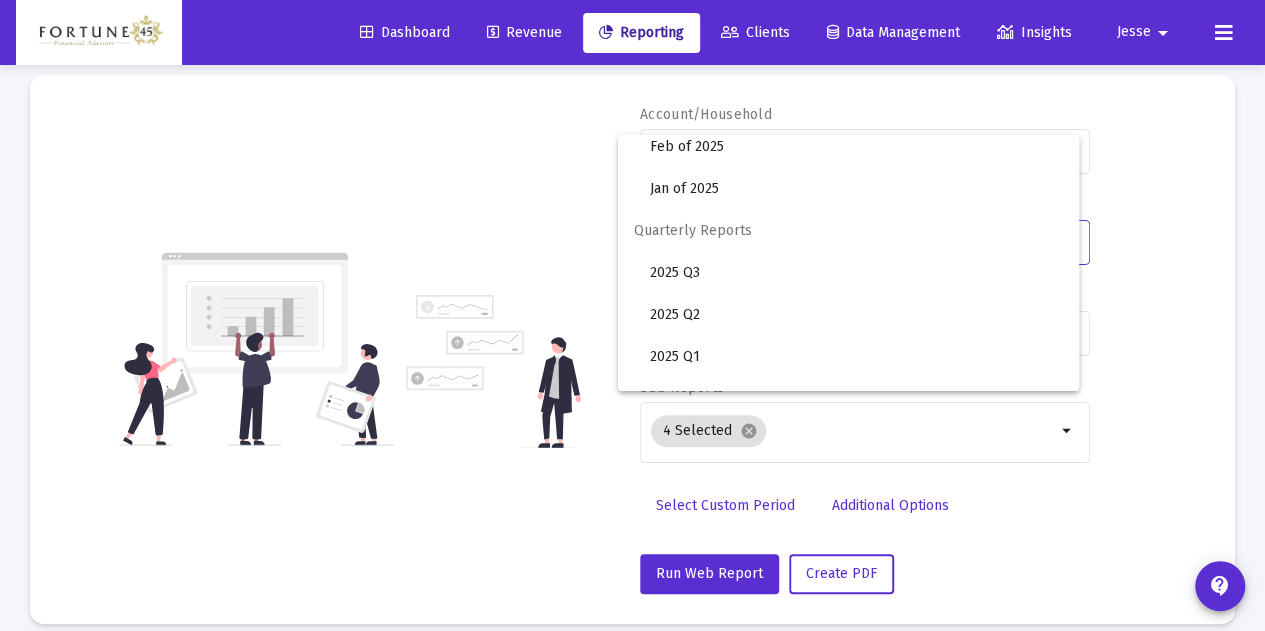scroll, scrollTop: 668, scrollLeft: 0, axis: vertical 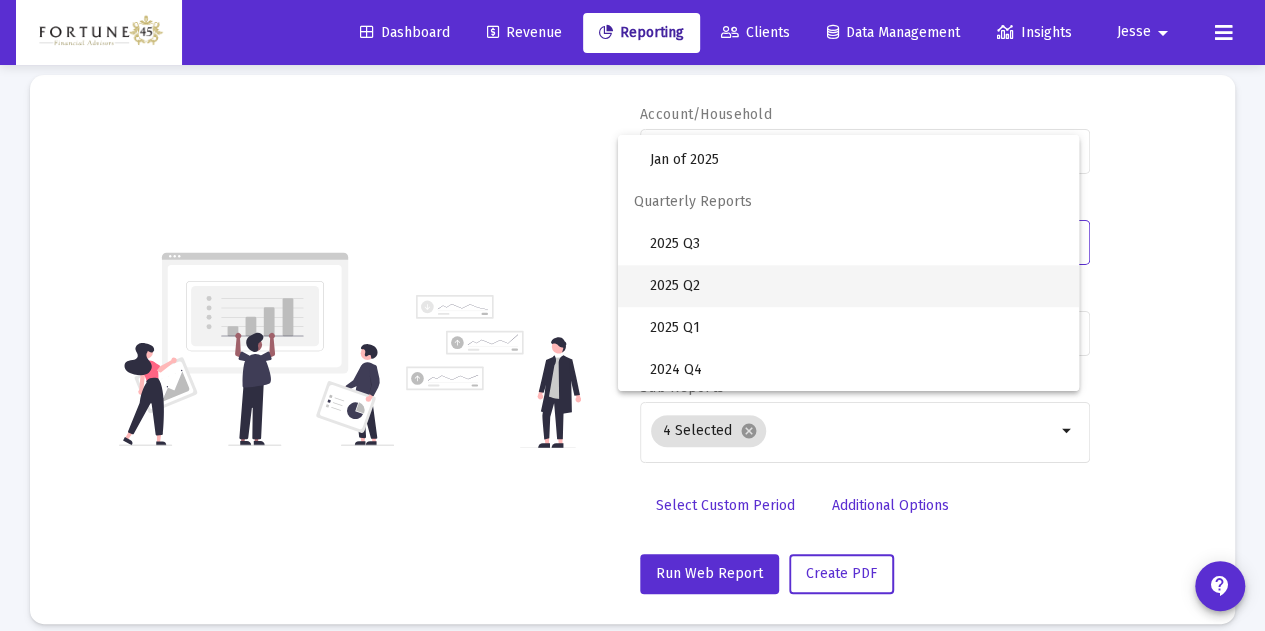 click on "2025 Q2" at bounding box center [856, 286] 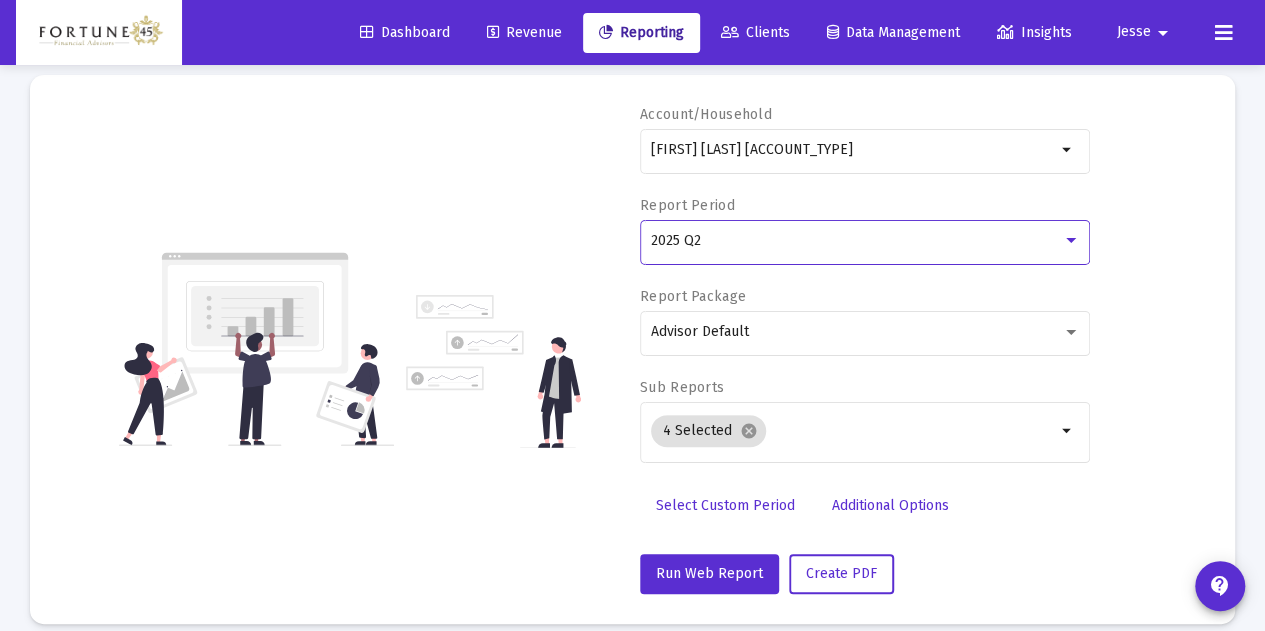click on "Select Custom Period" at bounding box center (725, 505) 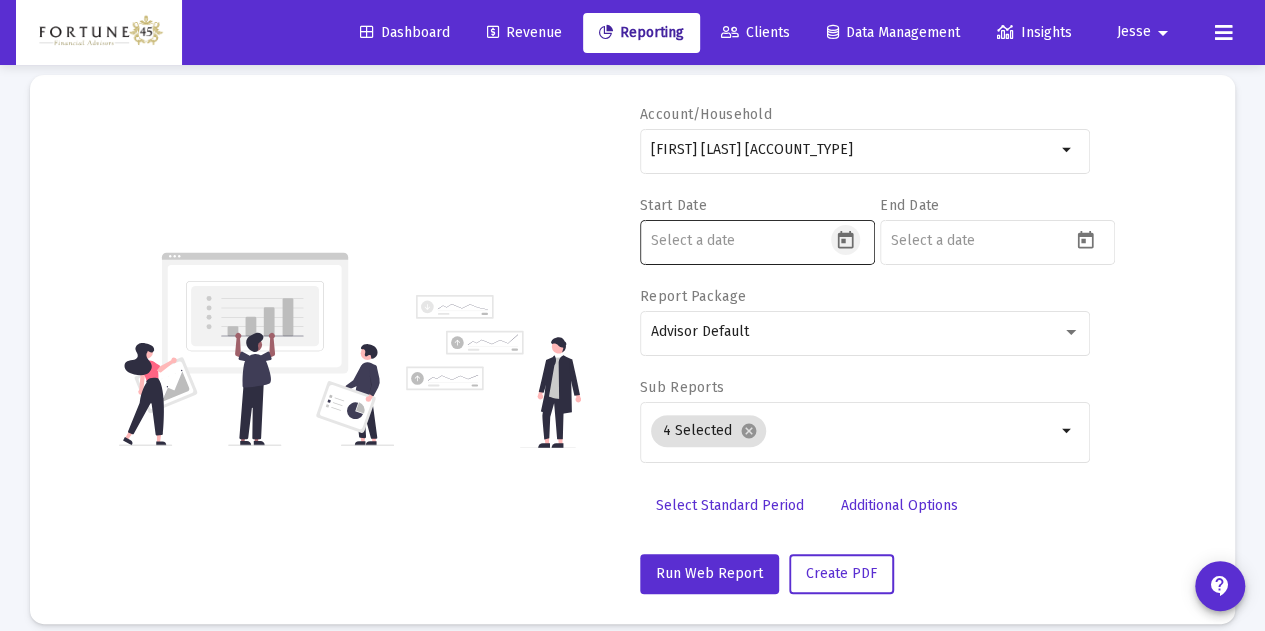 click at bounding box center (845, 240) 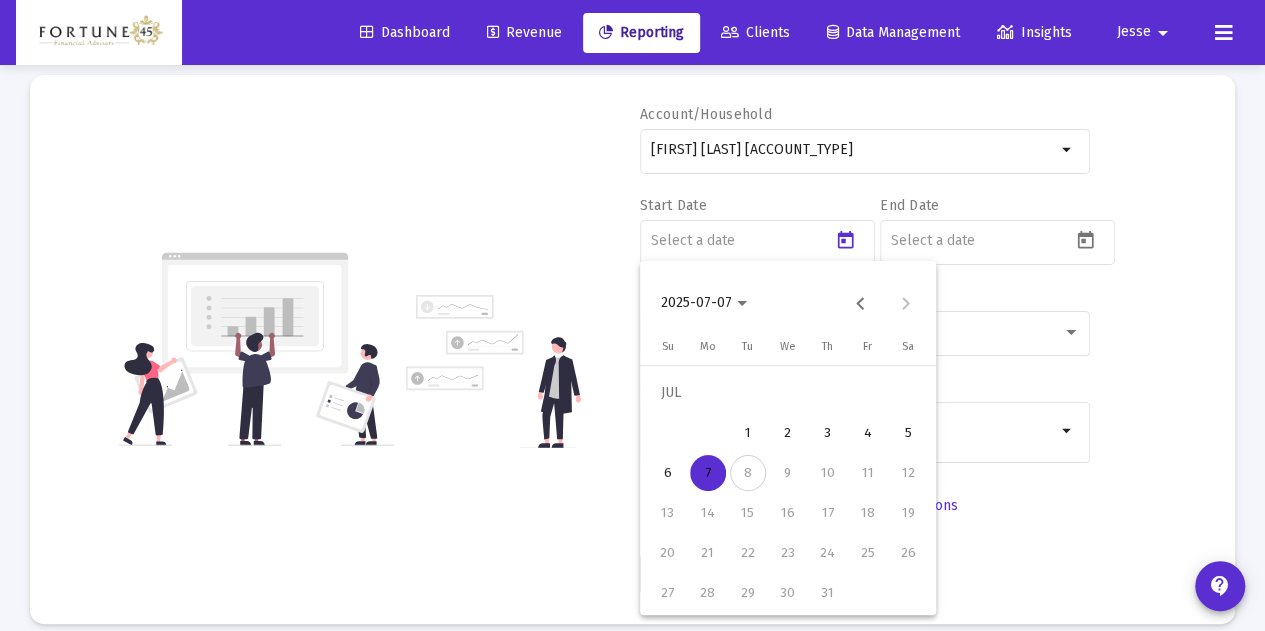 click on "2025-07-07" at bounding box center (704, 302) 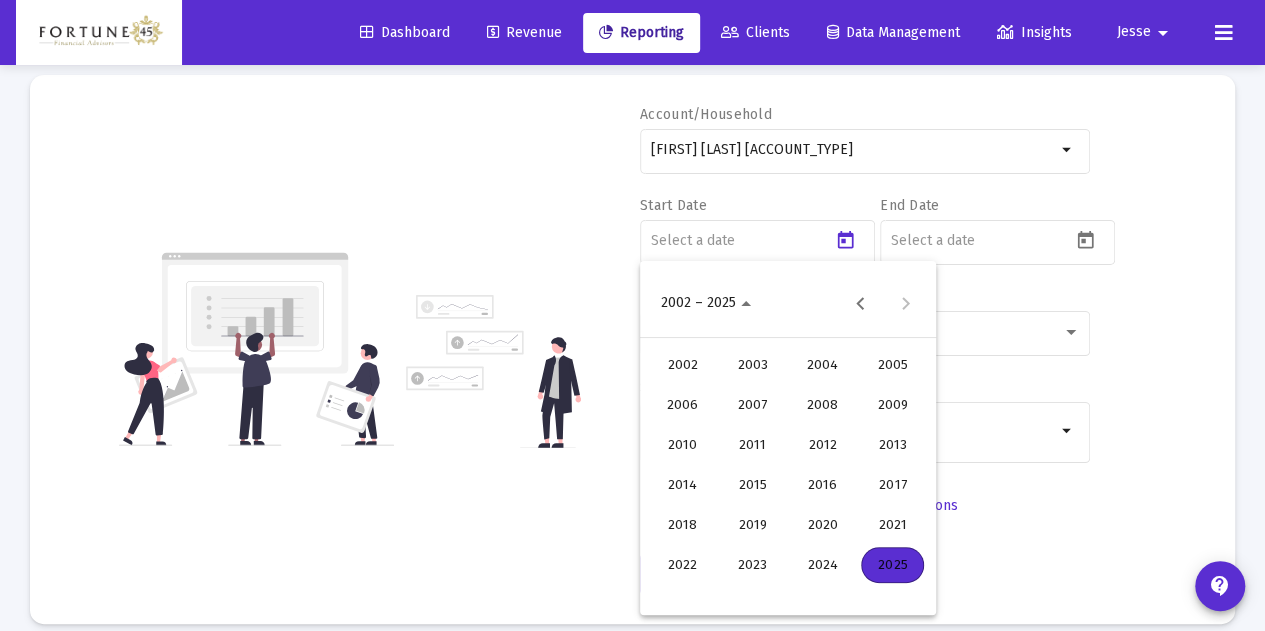 click on "2025" at bounding box center (892, 565) 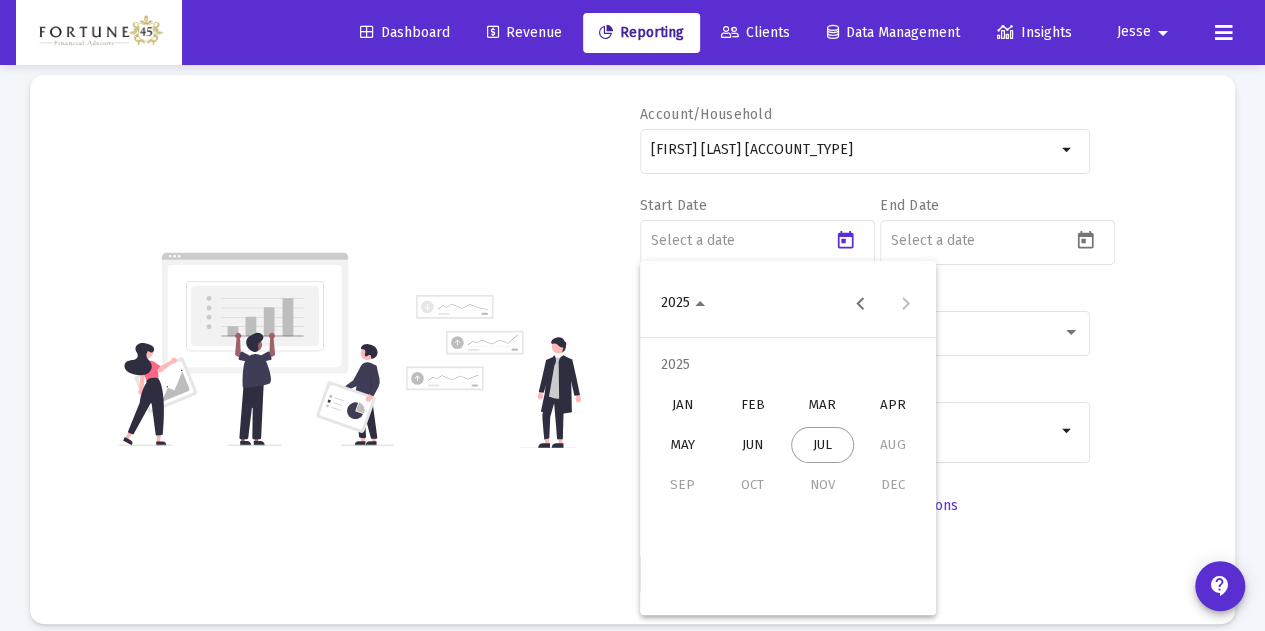 click on "JAN" at bounding box center [682, 405] 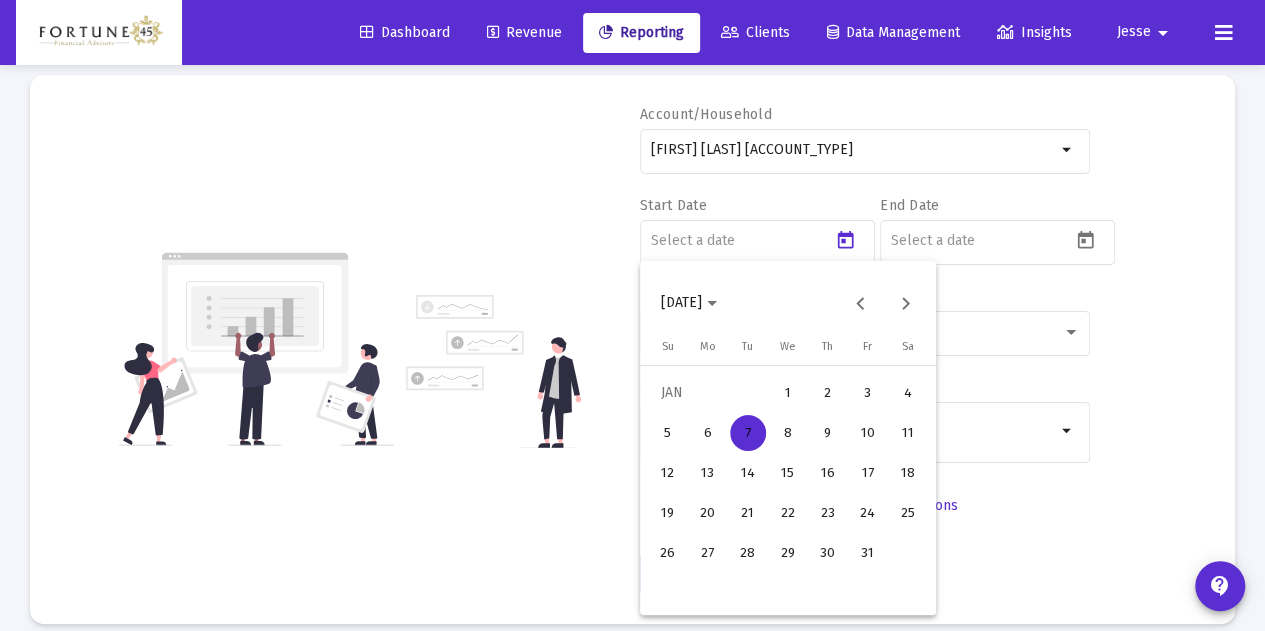 click on "1" at bounding box center (788, 393) 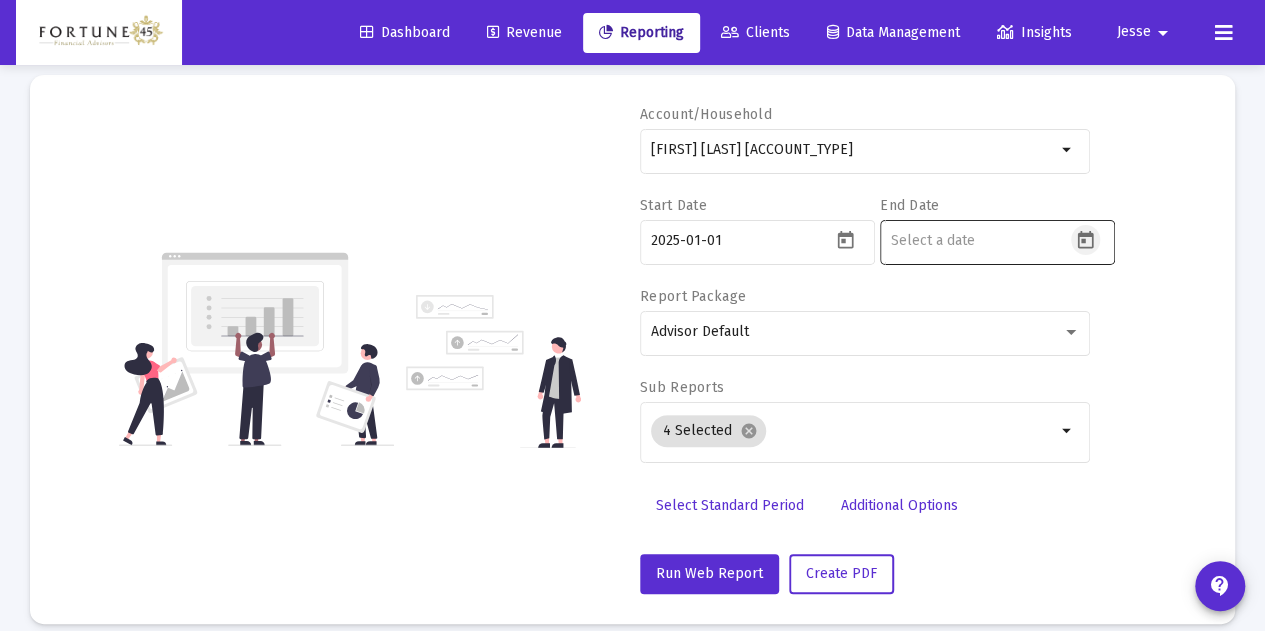 click at bounding box center (1085, 240) 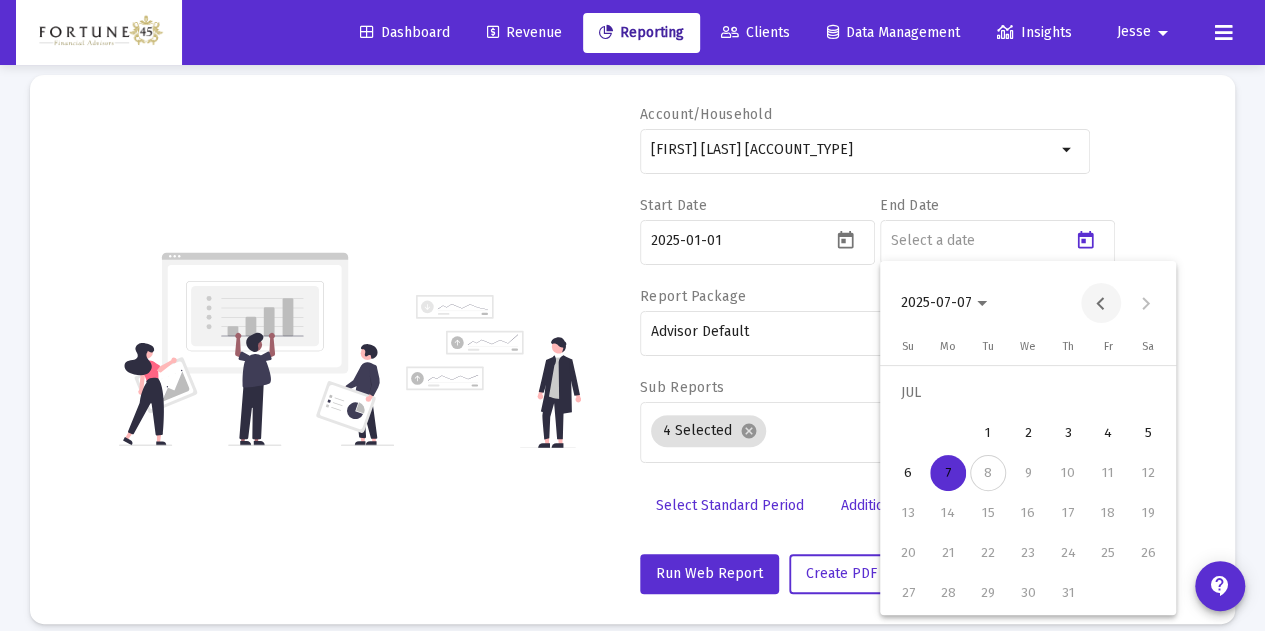 click at bounding box center [1101, 303] 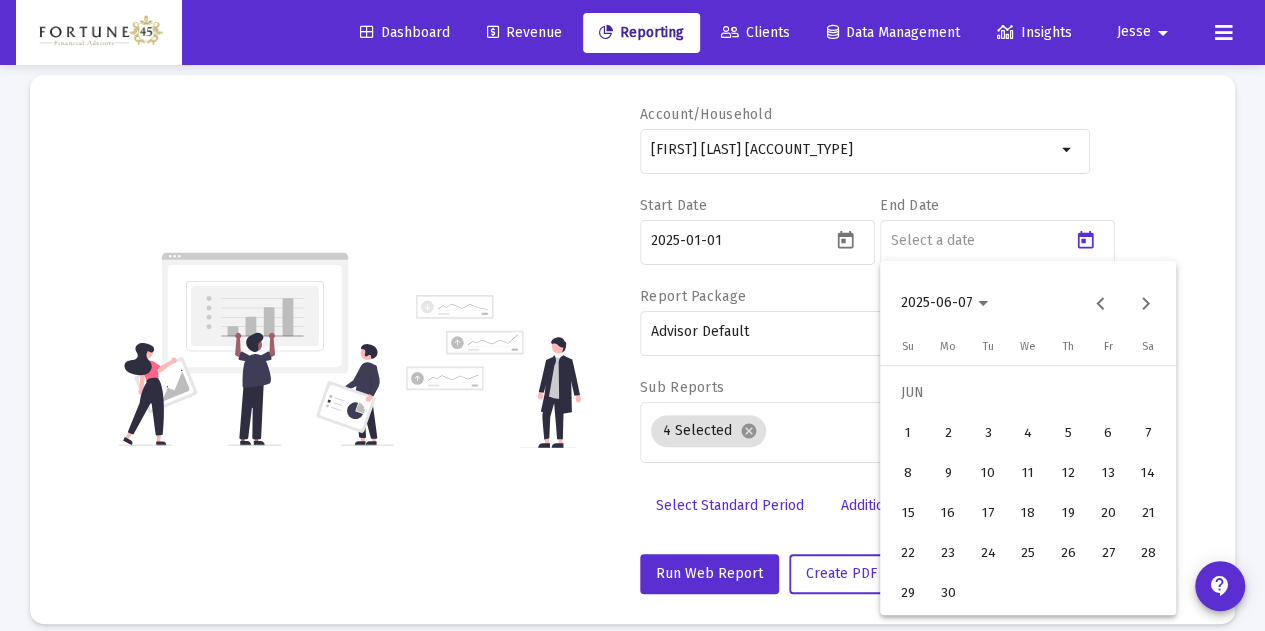 click on "30" at bounding box center (948, 593) 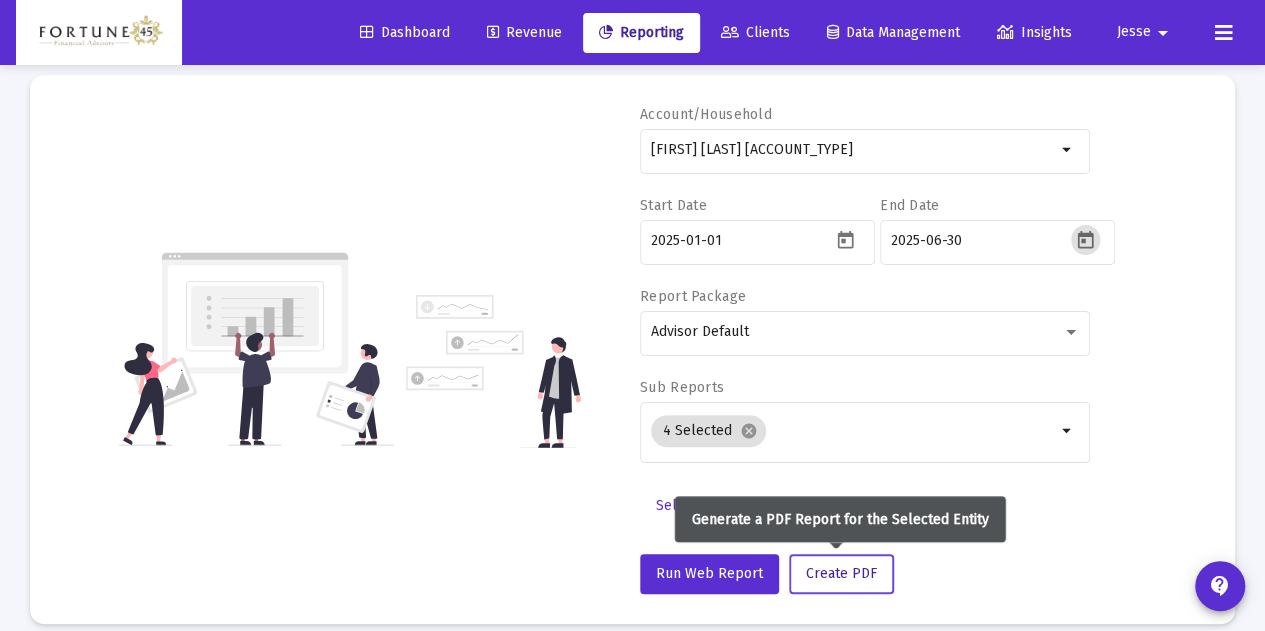 click on "Create PDF" at bounding box center [841, 573] 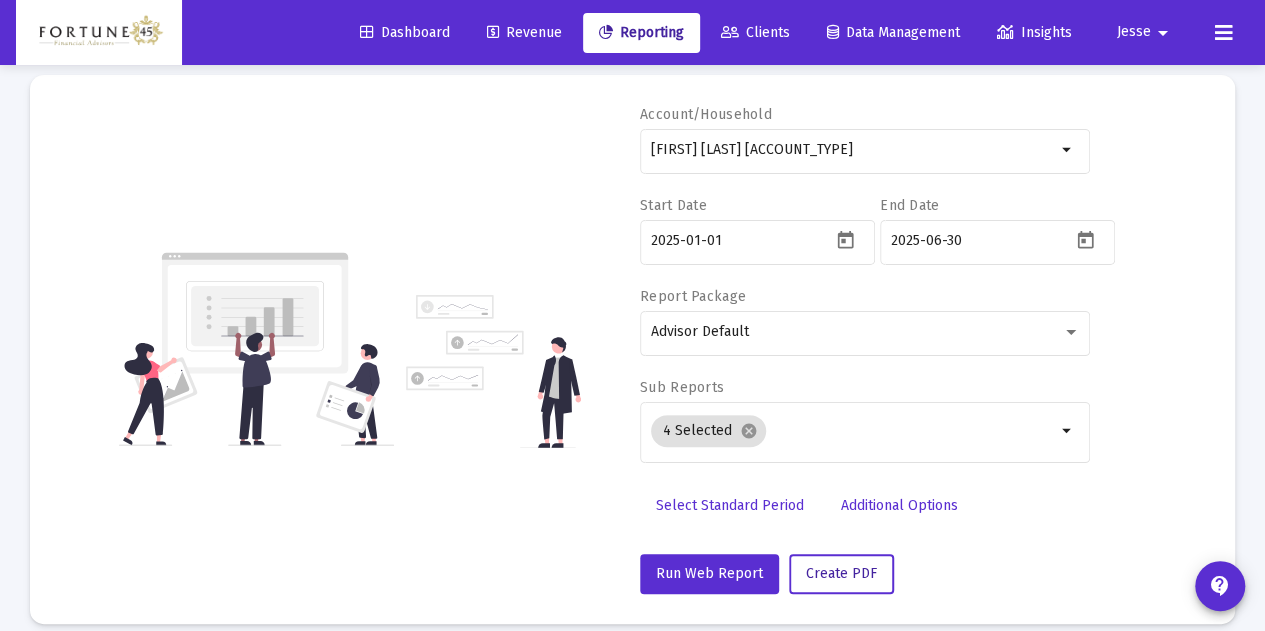 scroll, scrollTop: 0, scrollLeft: 0, axis: both 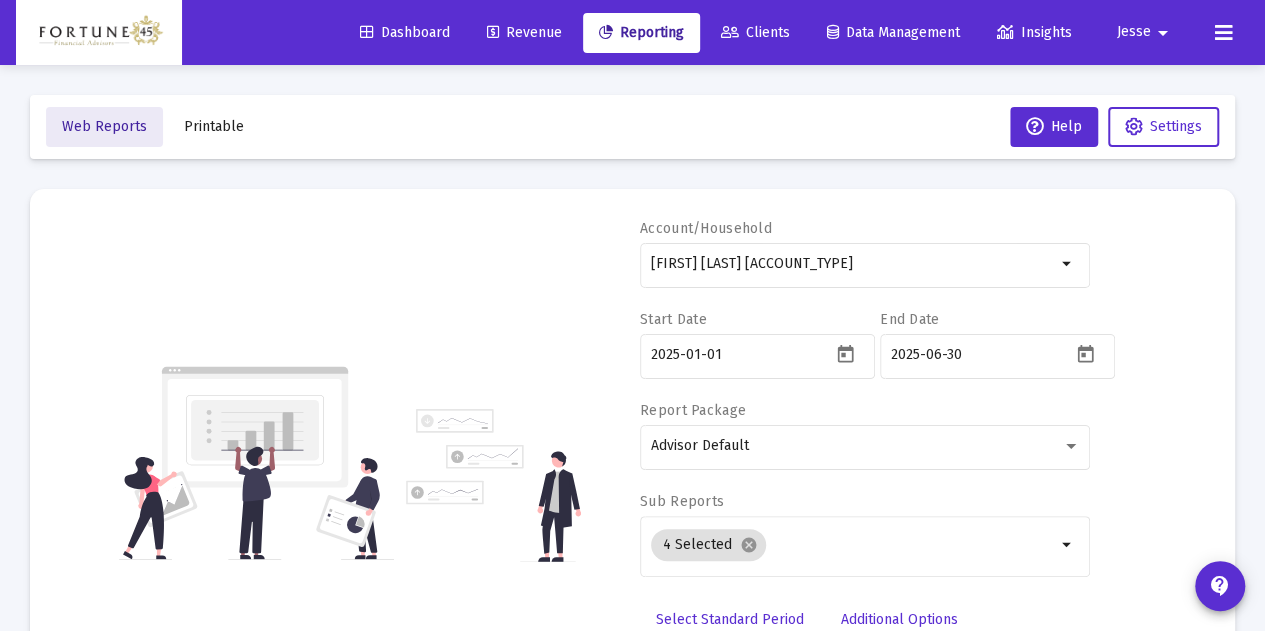 click on "Web Reports" at bounding box center (104, 126) 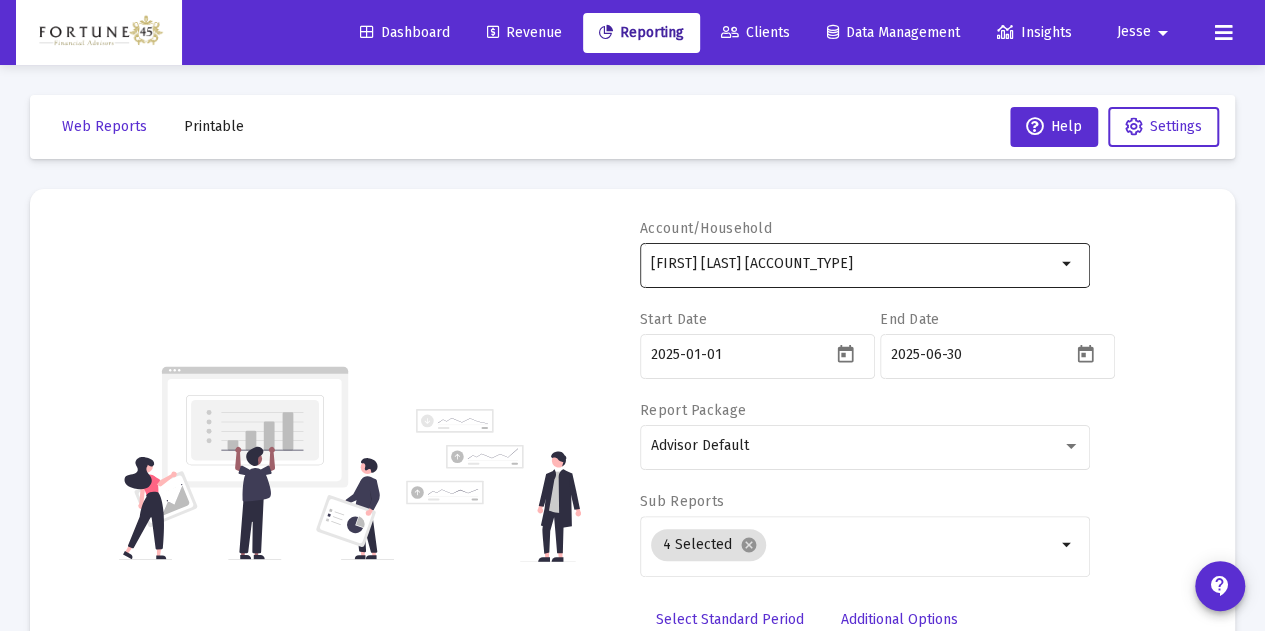 click on "[FIRST] [LAST] [ACCOUNT_TYPE]" at bounding box center (853, 263) 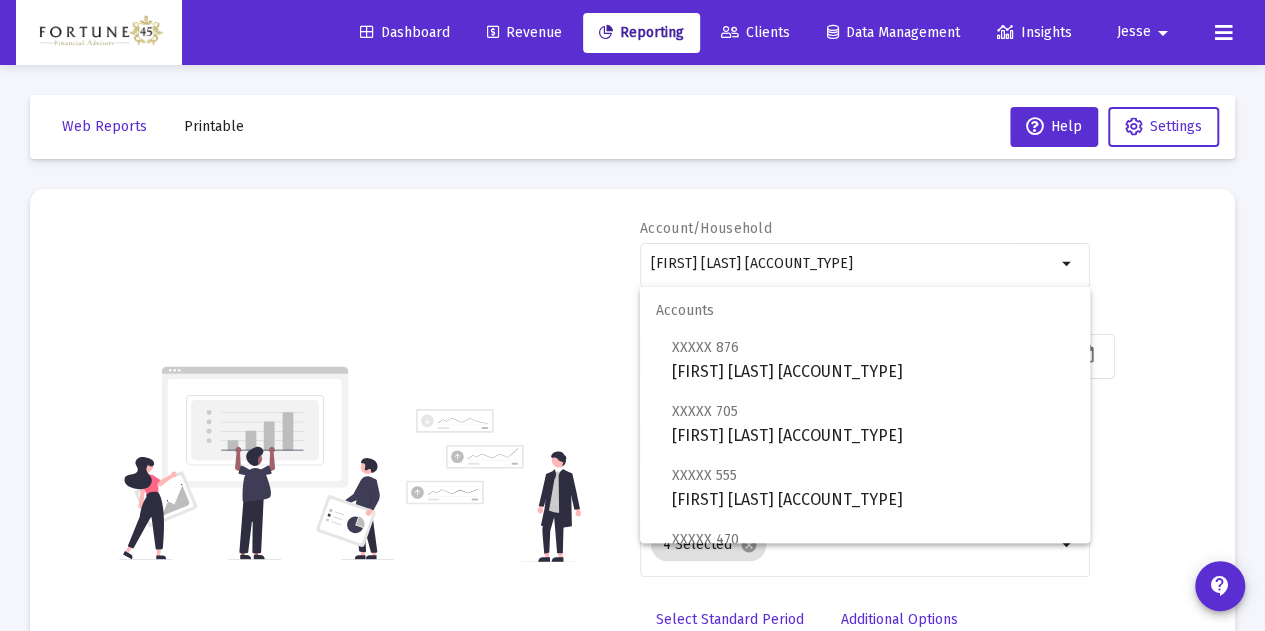 click on "Account/Household Kenneth Gomez Household arrow_drop_down" at bounding box center [865, 264] 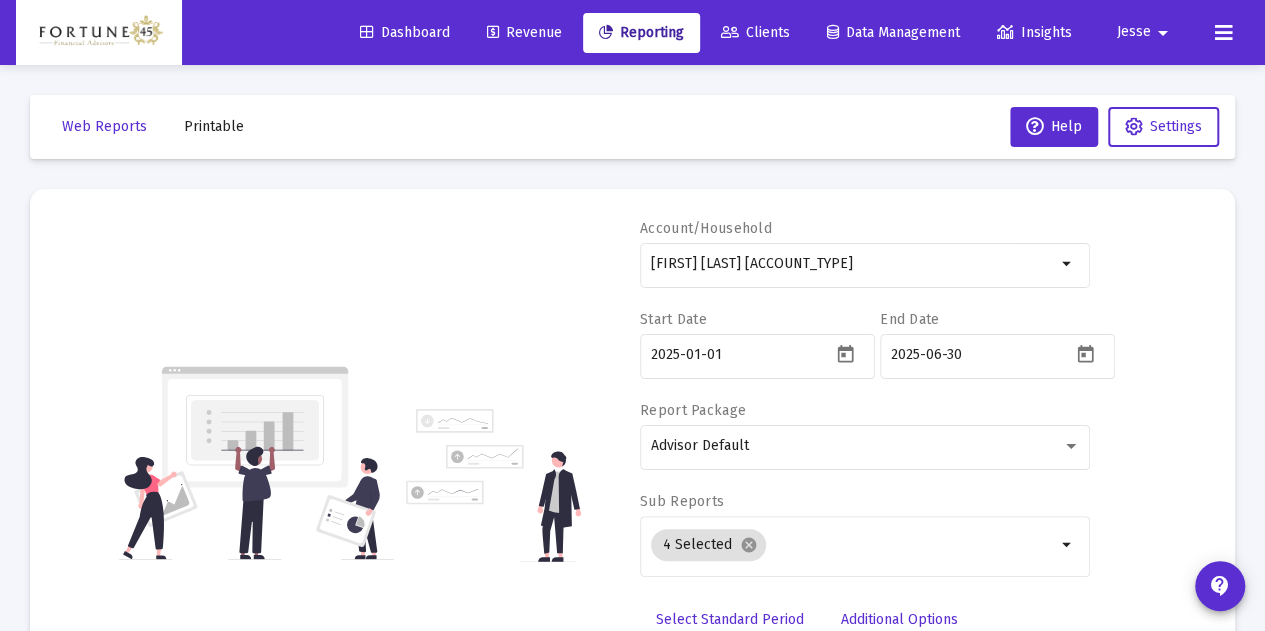 click on "Account/Household Kenneth Gomez Household arrow_drop_down" at bounding box center [865, 264] 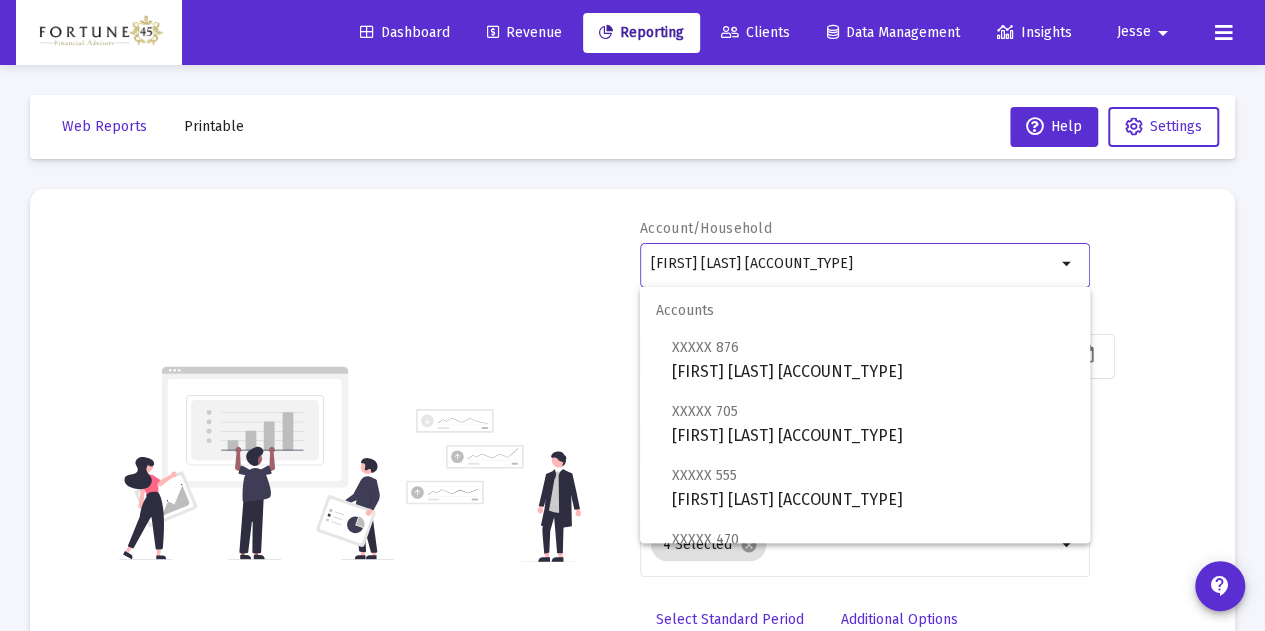 drag, startPoint x: 857, startPoint y: 261, endPoint x: 630, endPoint y: 266, distance: 227.05505 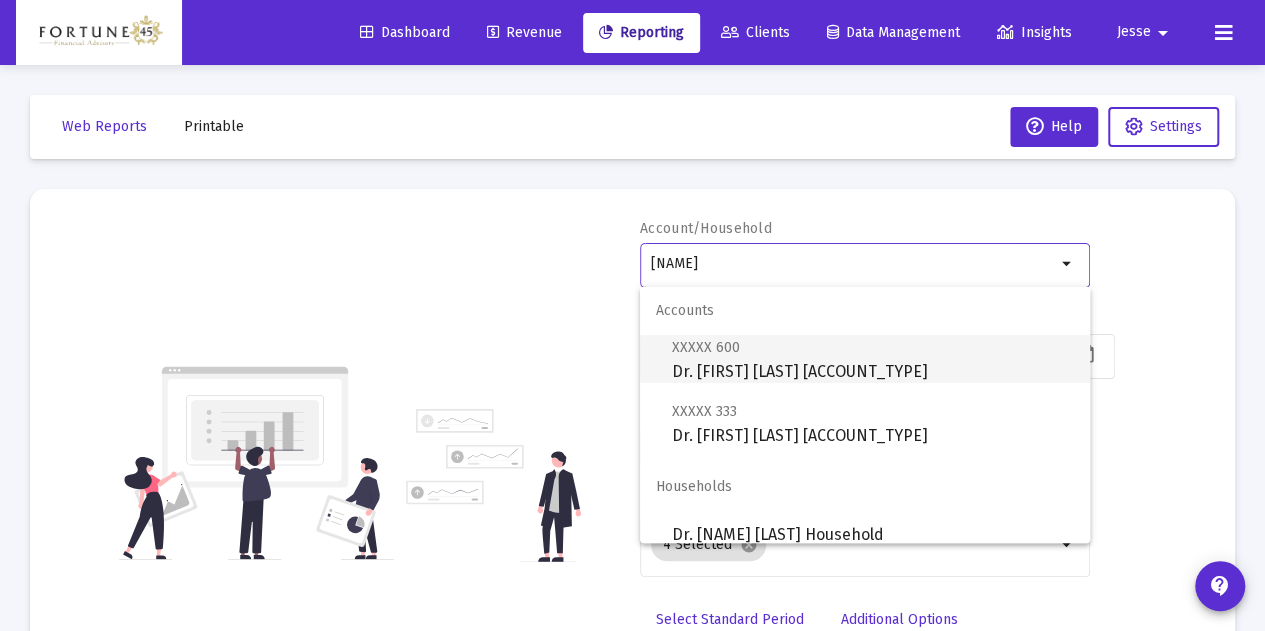 scroll, scrollTop: 16, scrollLeft: 0, axis: vertical 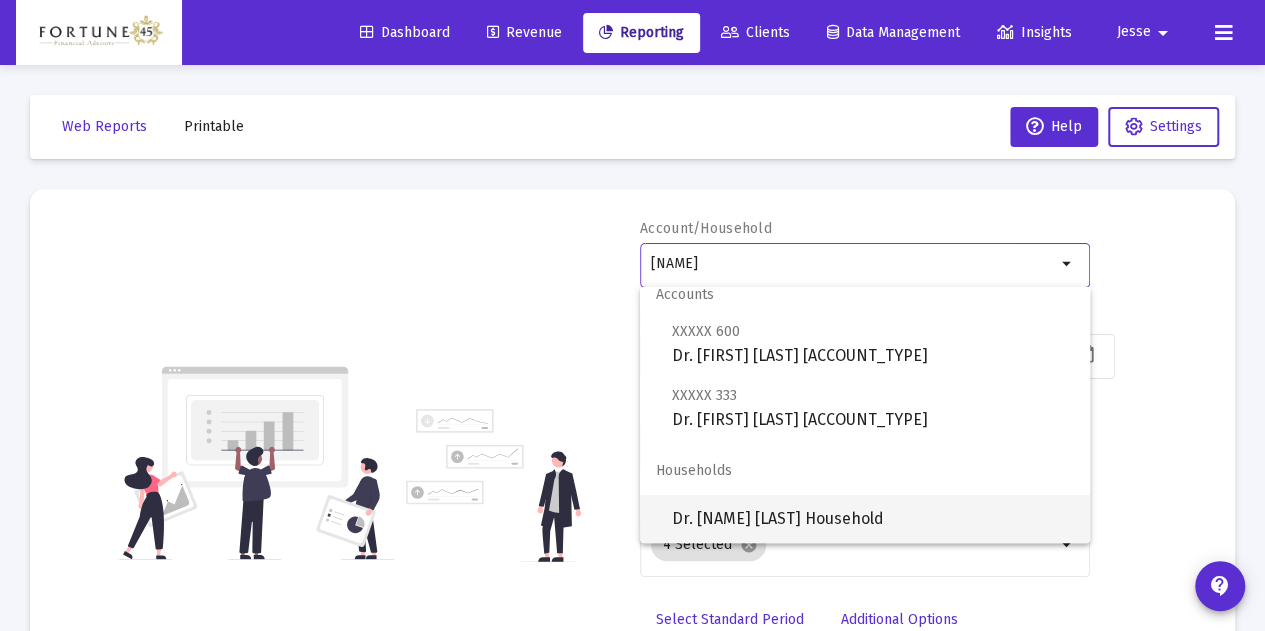 type on "[NAME]" 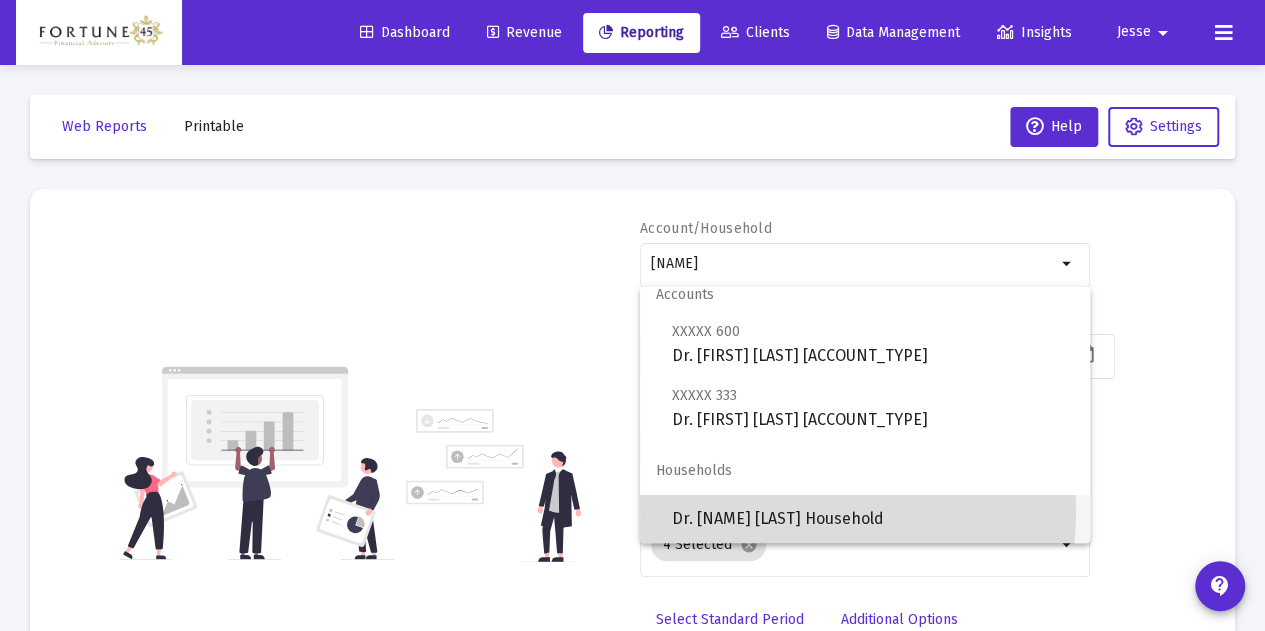 click on "Dr. [NAME] [LAST] Household" at bounding box center [873, 519] 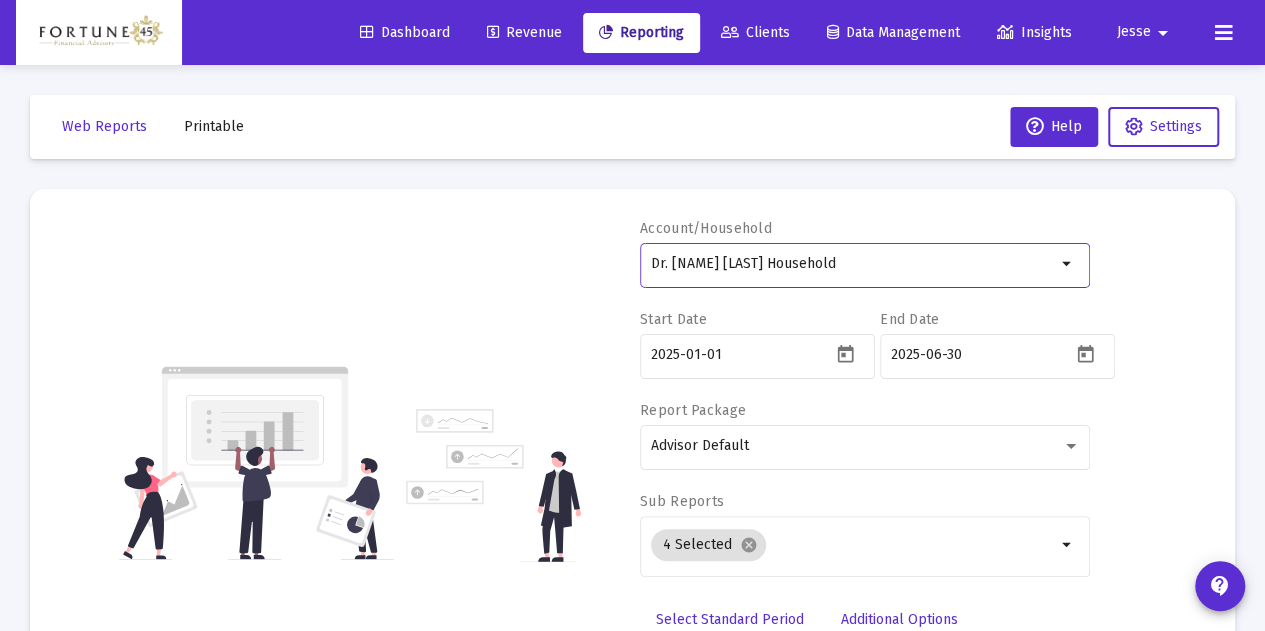 scroll, scrollTop: 107, scrollLeft: 0, axis: vertical 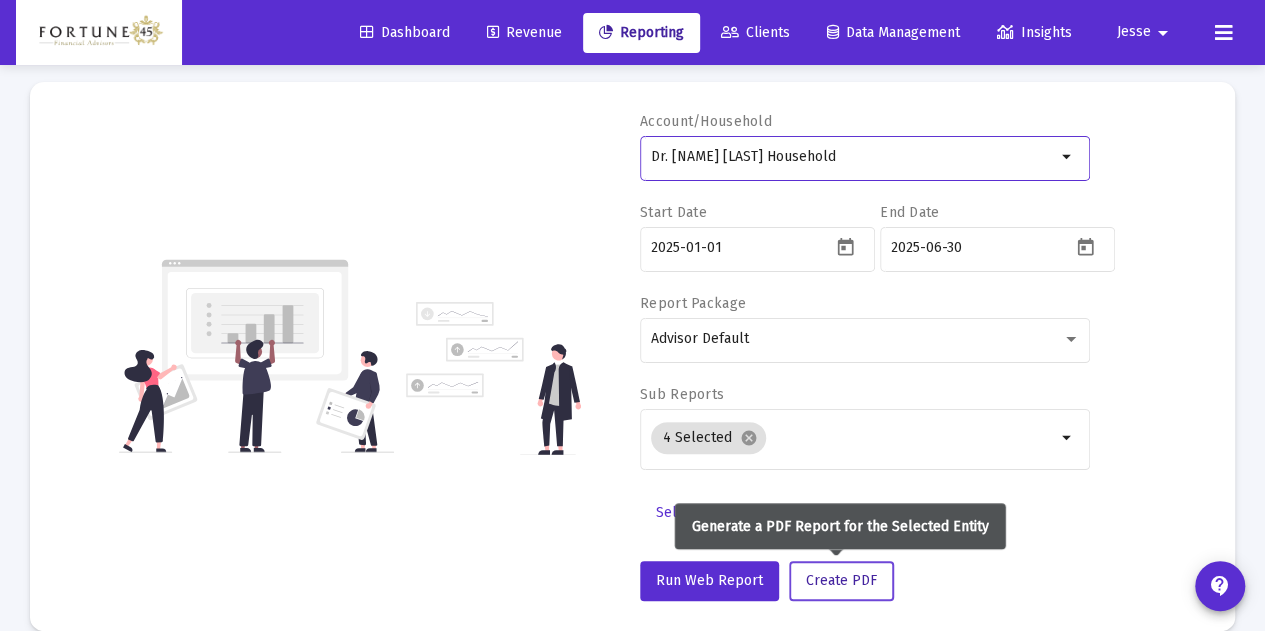click on "Create PDF" at bounding box center [841, 580] 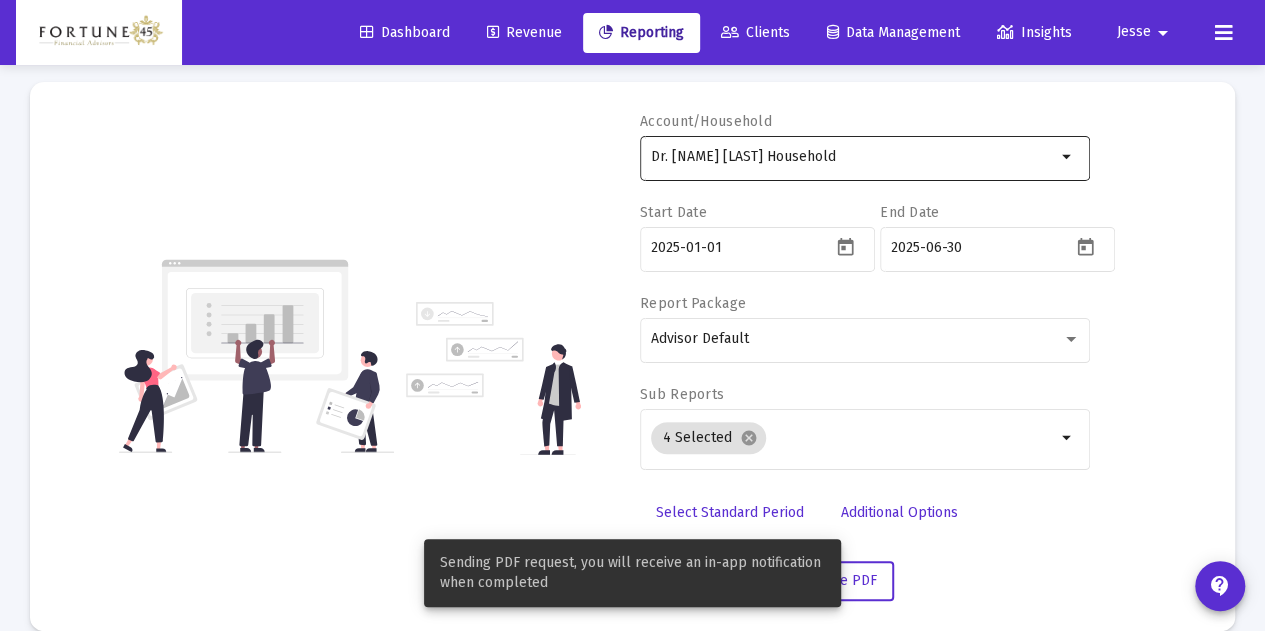 click on "Dr. [NAME] [LAST] Household" at bounding box center [853, 156] 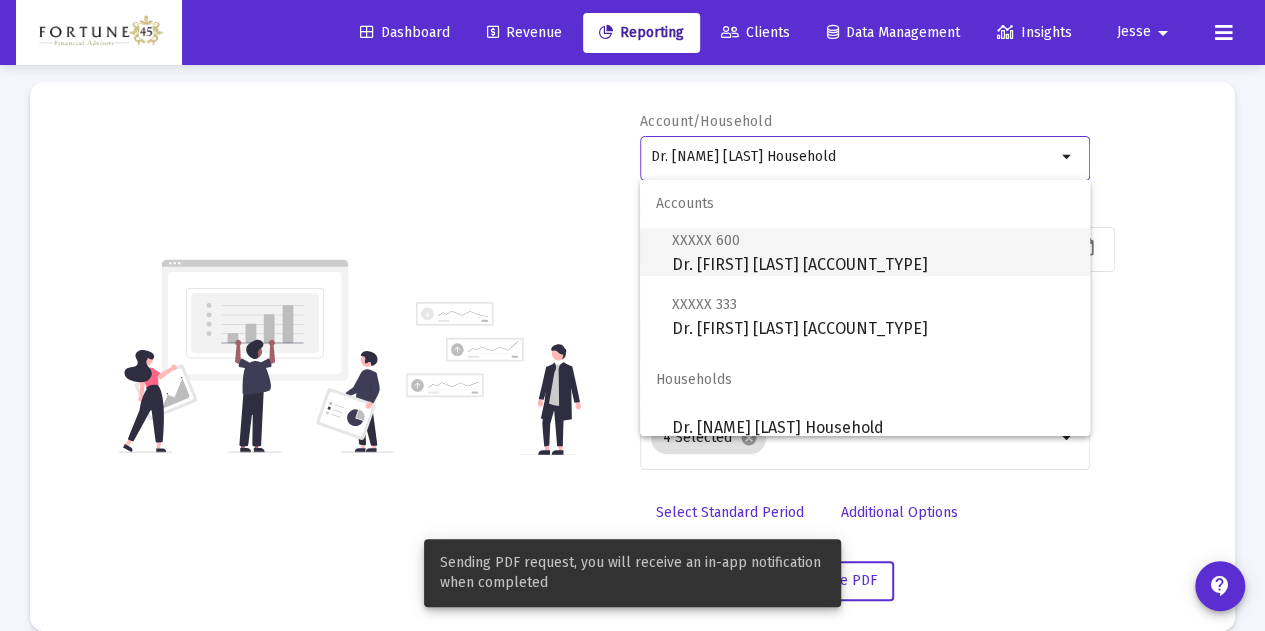 click on "XXXXX 600  Dr. [FIRST] [LAST] [ACCOUNT_TYPE]" at bounding box center (873, 252) 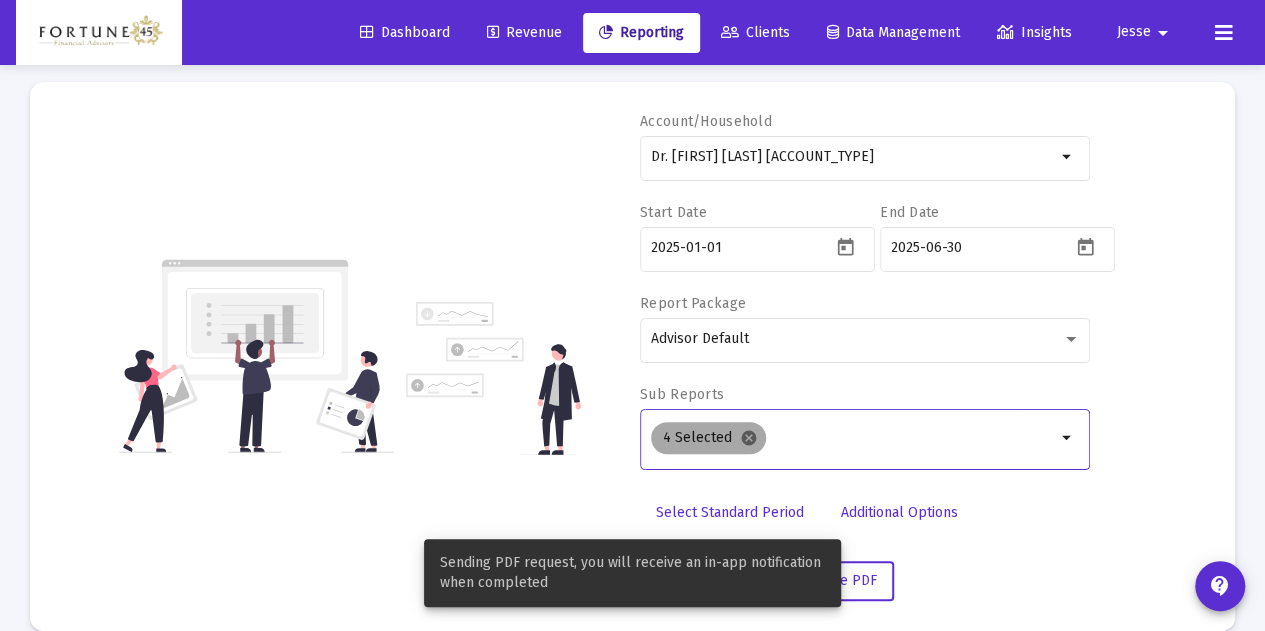 click on "cancel" at bounding box center [749, 438] 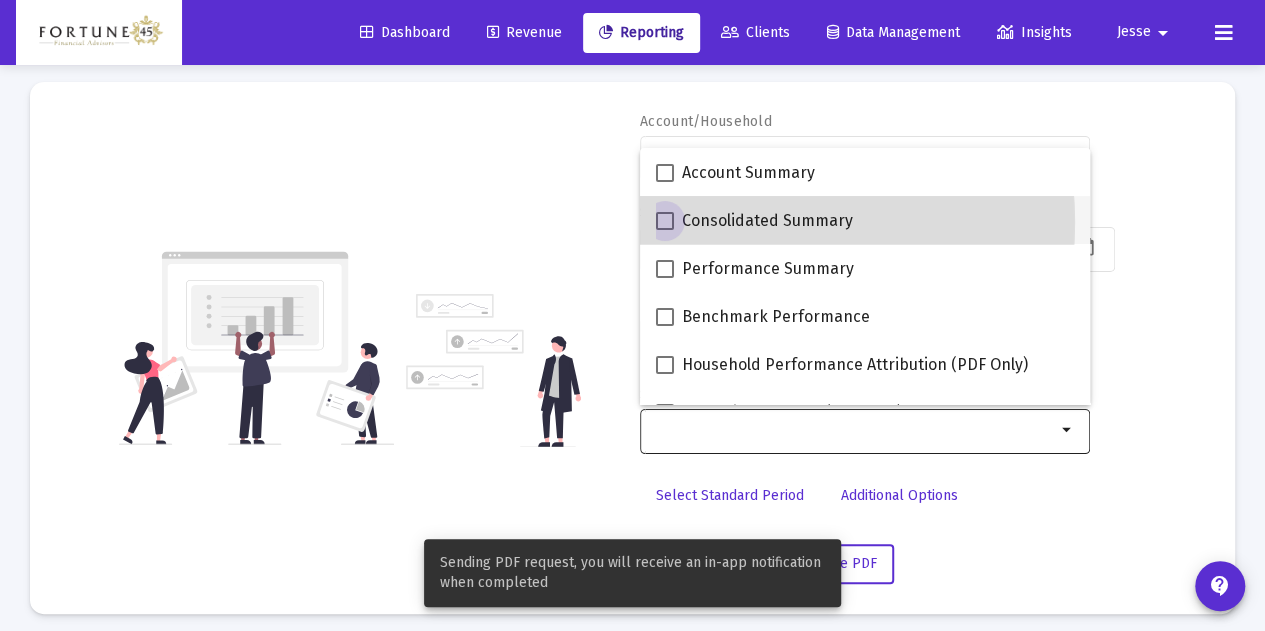 click on "Consolidated Summary" at bounding box center [767, 221] 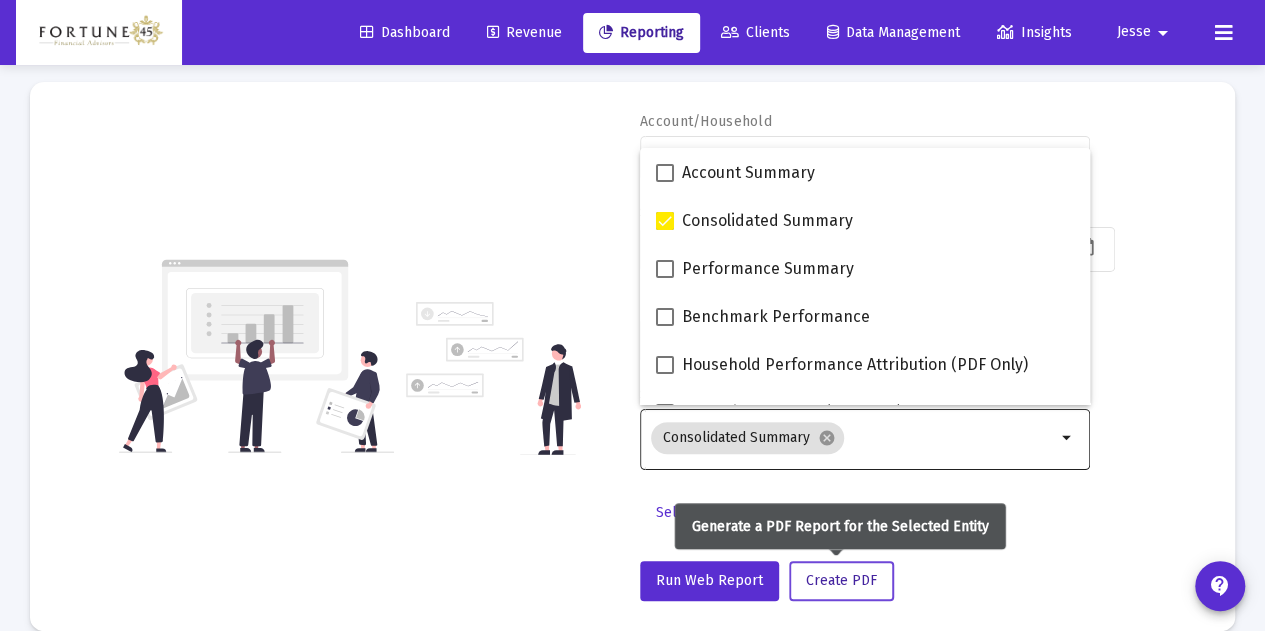click on "Create PDF" at bounding box center [841, 581] 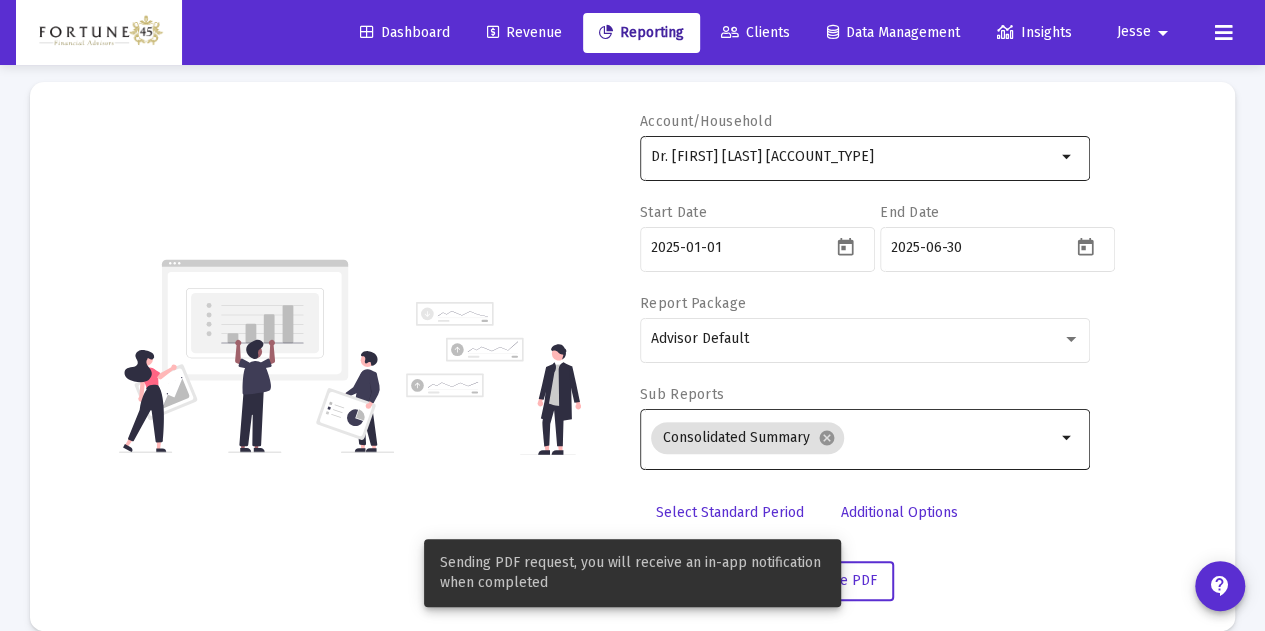 click on "Dr. [FIRST] [LAST] [ACCOUNT_TYPE]" at bounding box center [853, 157] 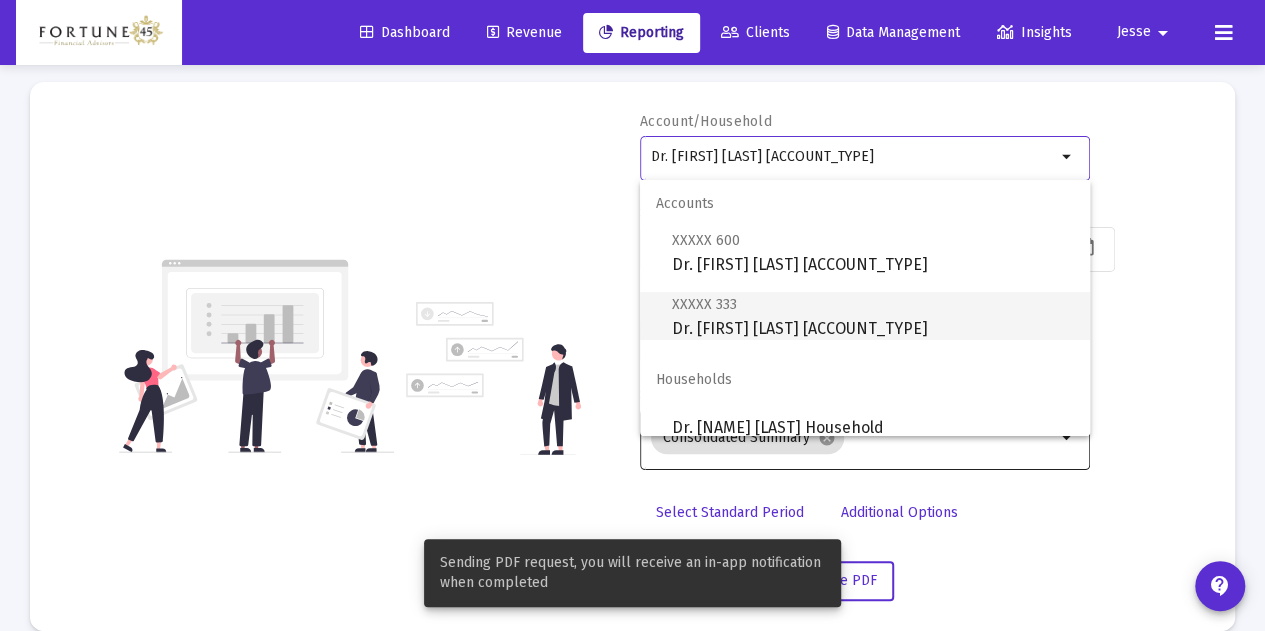 click on "XXXXX 333  Dr. [FIRST] [LAST] [ACCOUNT_TYPE]" at bounding box center (873, 316) 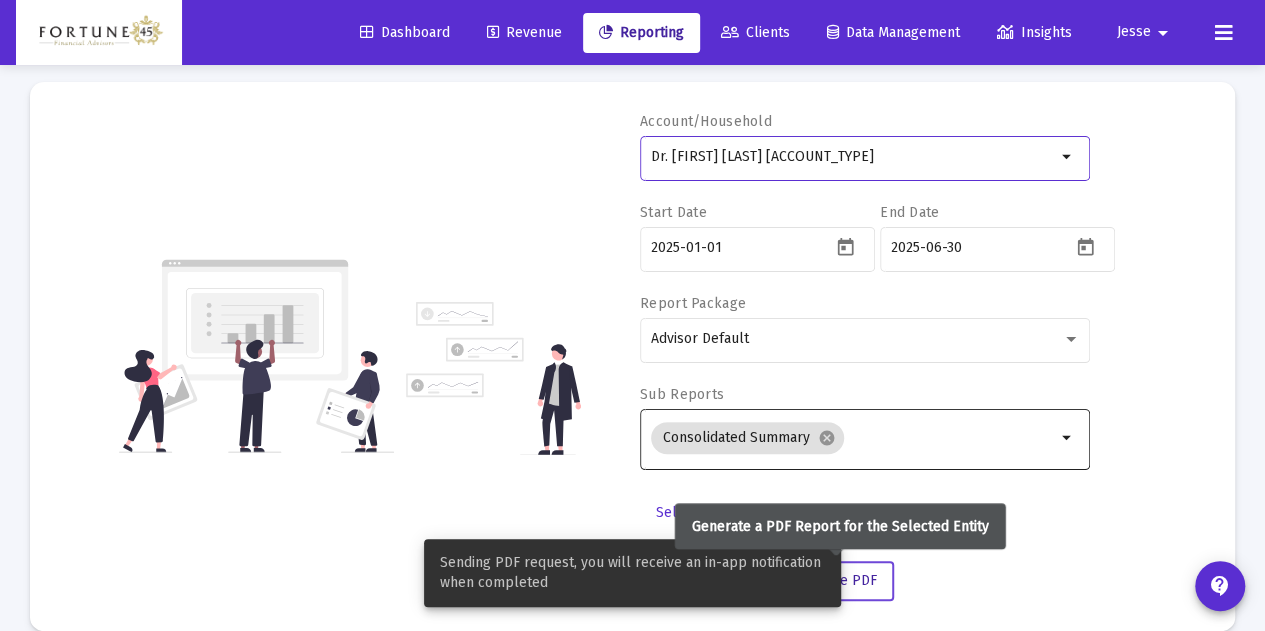 click on "Create PDF" at bounding box center [841, 581] 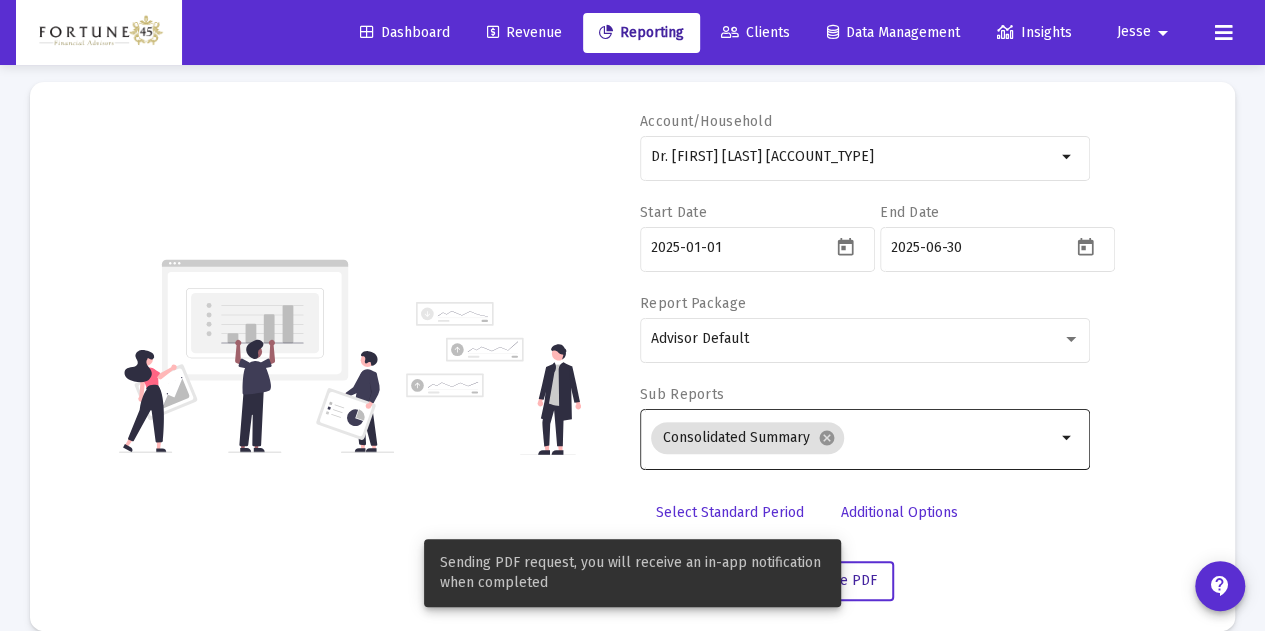scroll, scrollTop: 0, scrollLeft: 0, axis: both 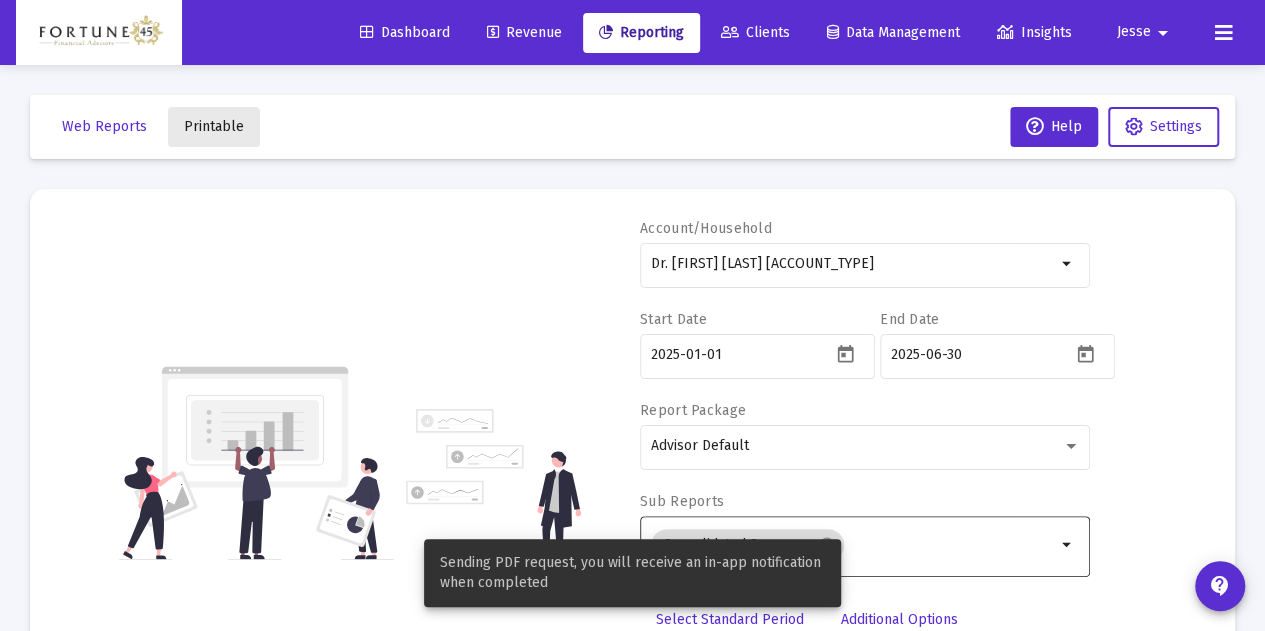 click on "Printable" at bounding box center [214, 127] 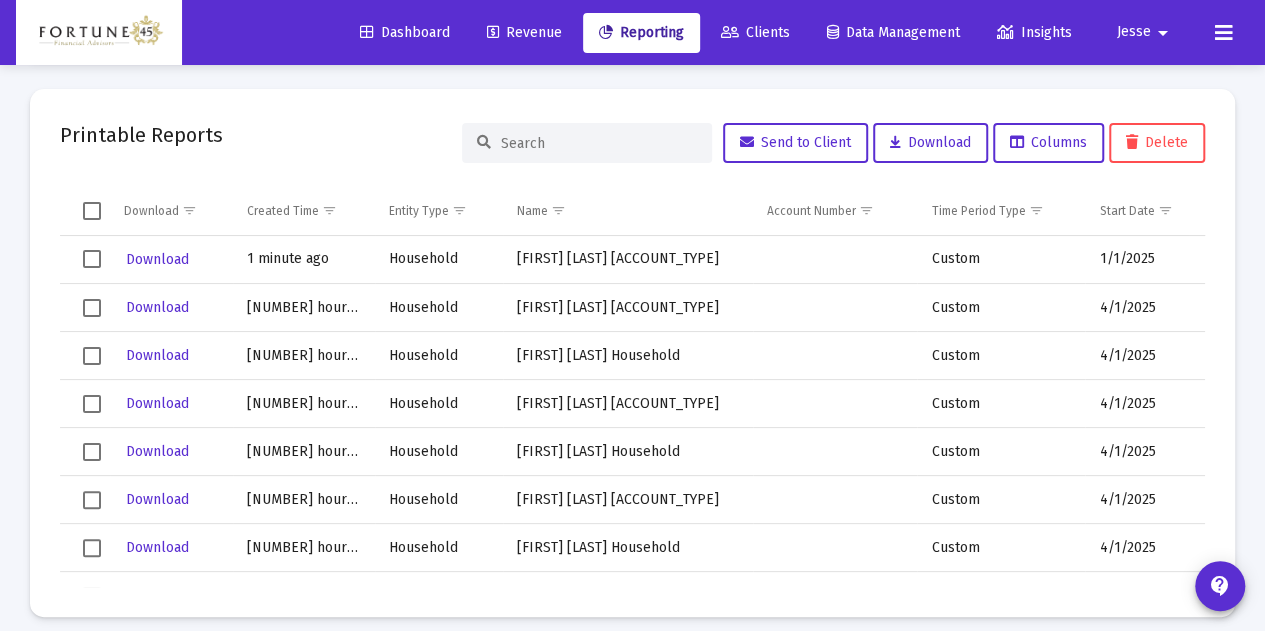 scroll, scrollTop: 0, scrollLeft: 0, axis: both 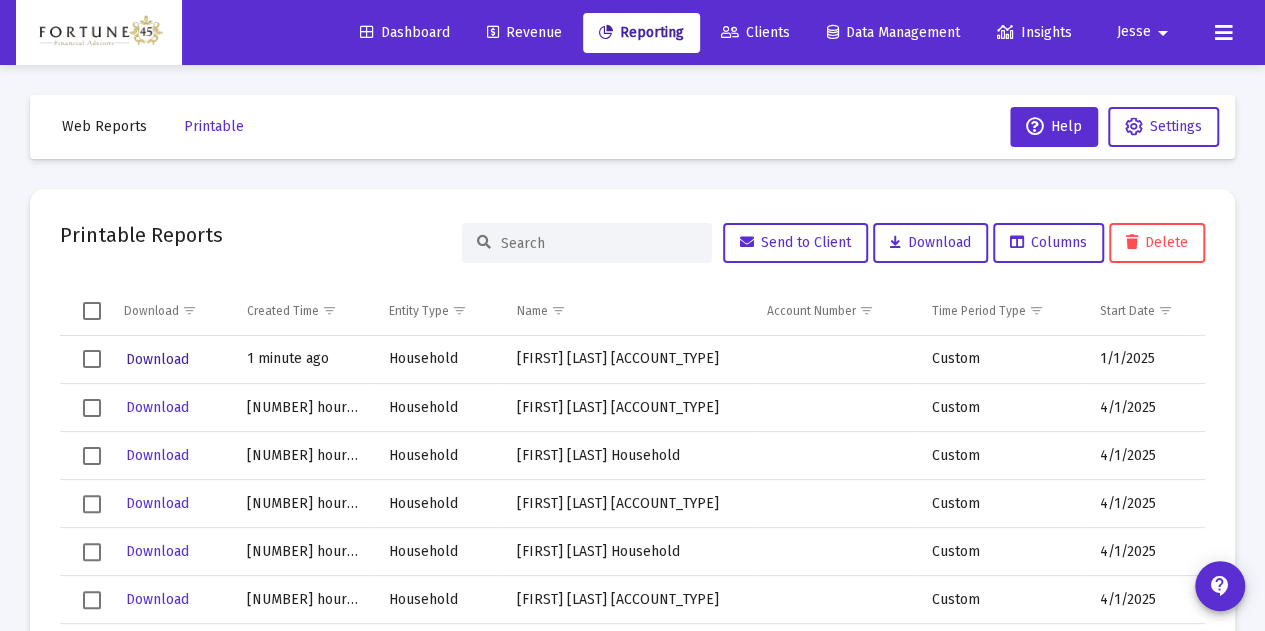 click on "Download" at bounding box center [157, 359] 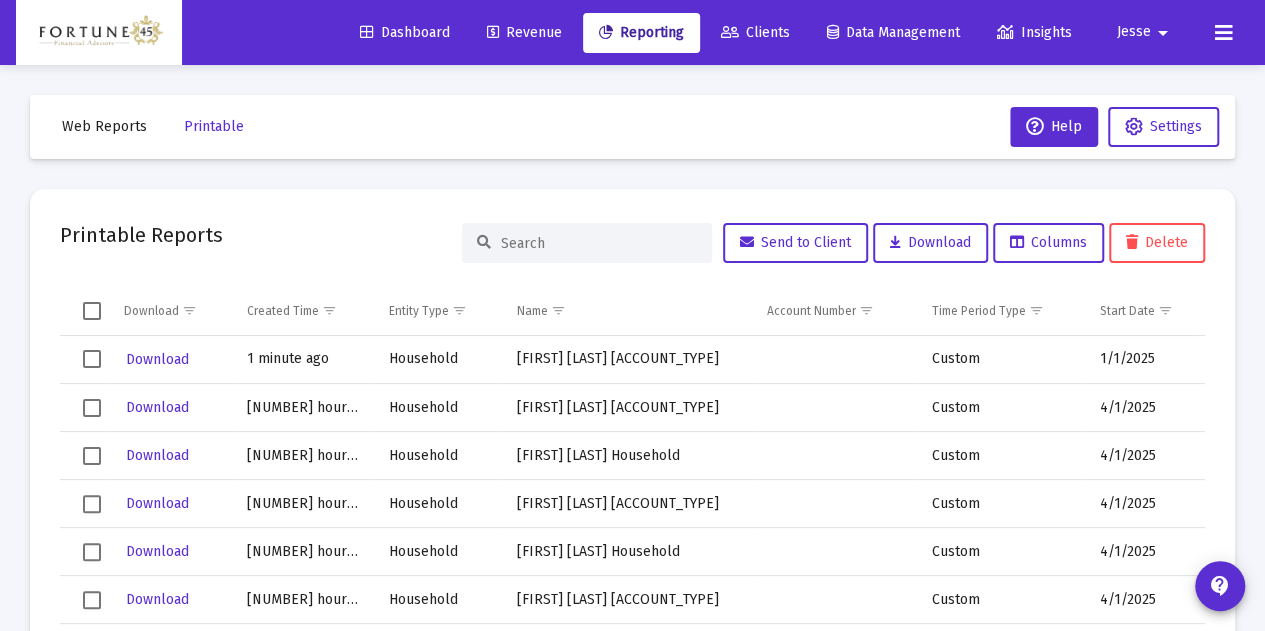 click on "Web Reports" at bounding box center (104, 127) 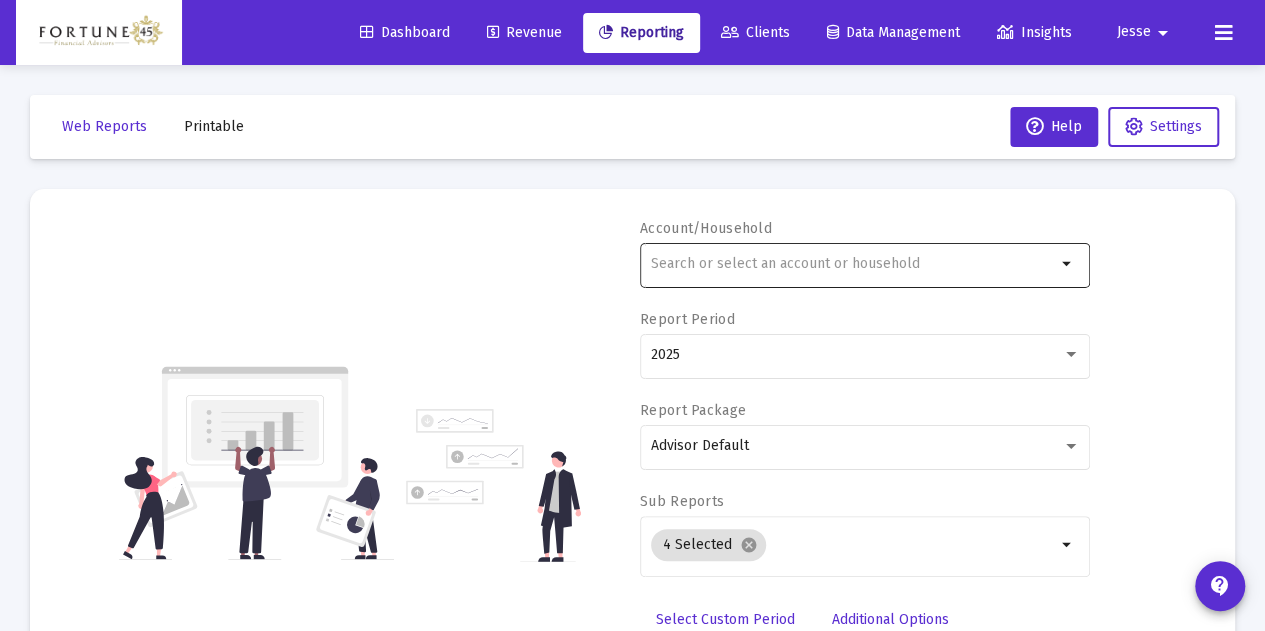 click at bounding box center [853, 264] 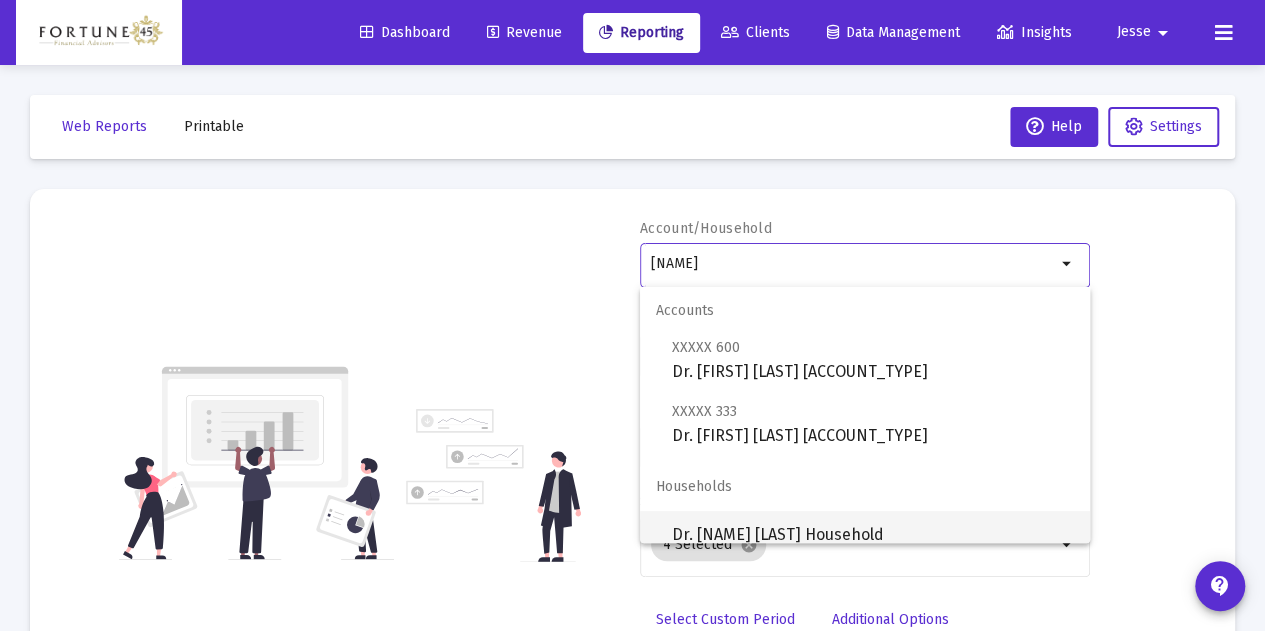 type on "[NAME]" 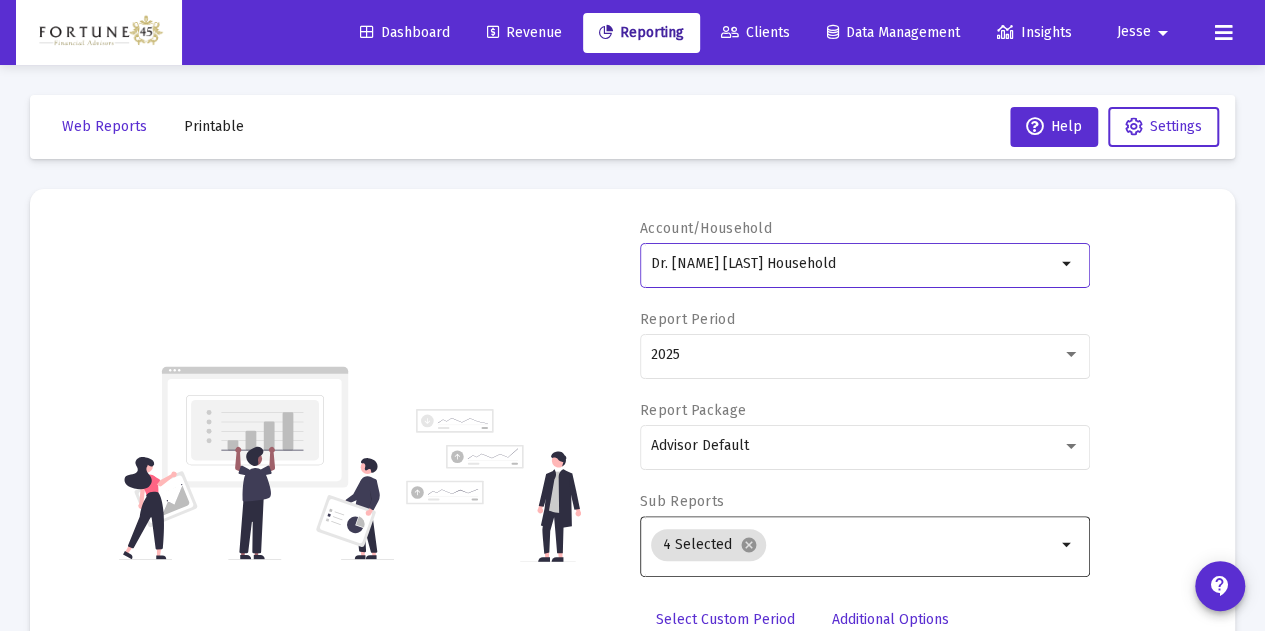 scroll, scrollTop: 134, scrollLeft: 0, axis: vertical 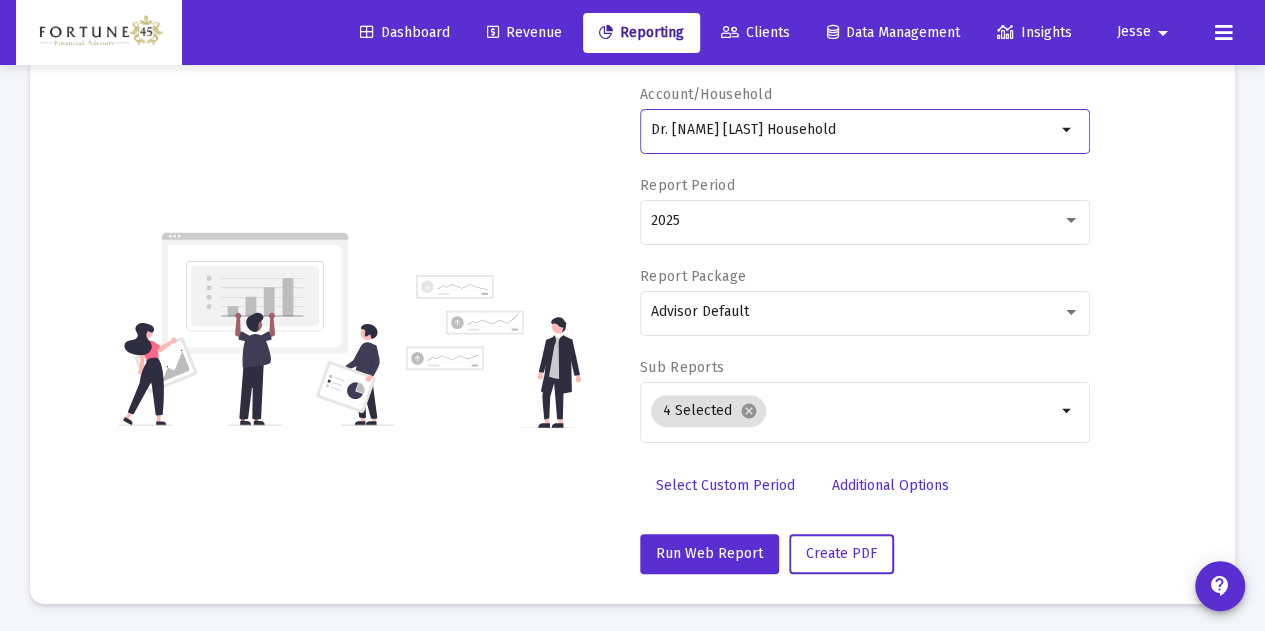 click on "Select Custom Period" at bounding box center (725, 485) 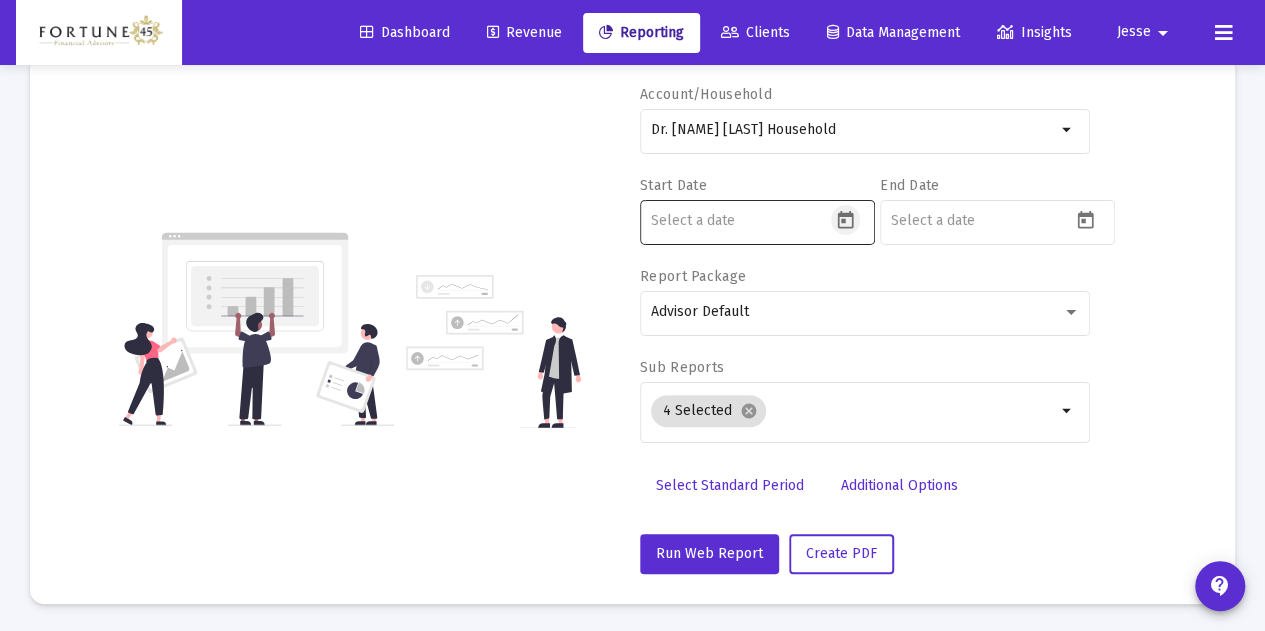 click at bounding box center (845, 220) 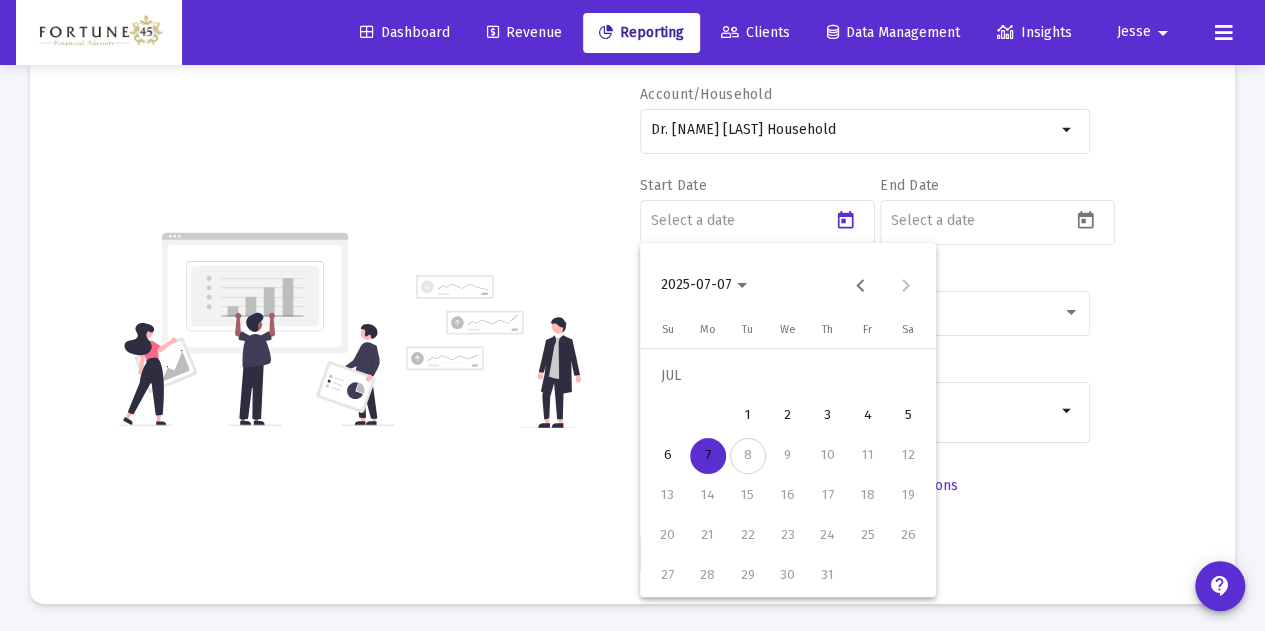 click on "2025-07-07" at bounding box center [704, 284] 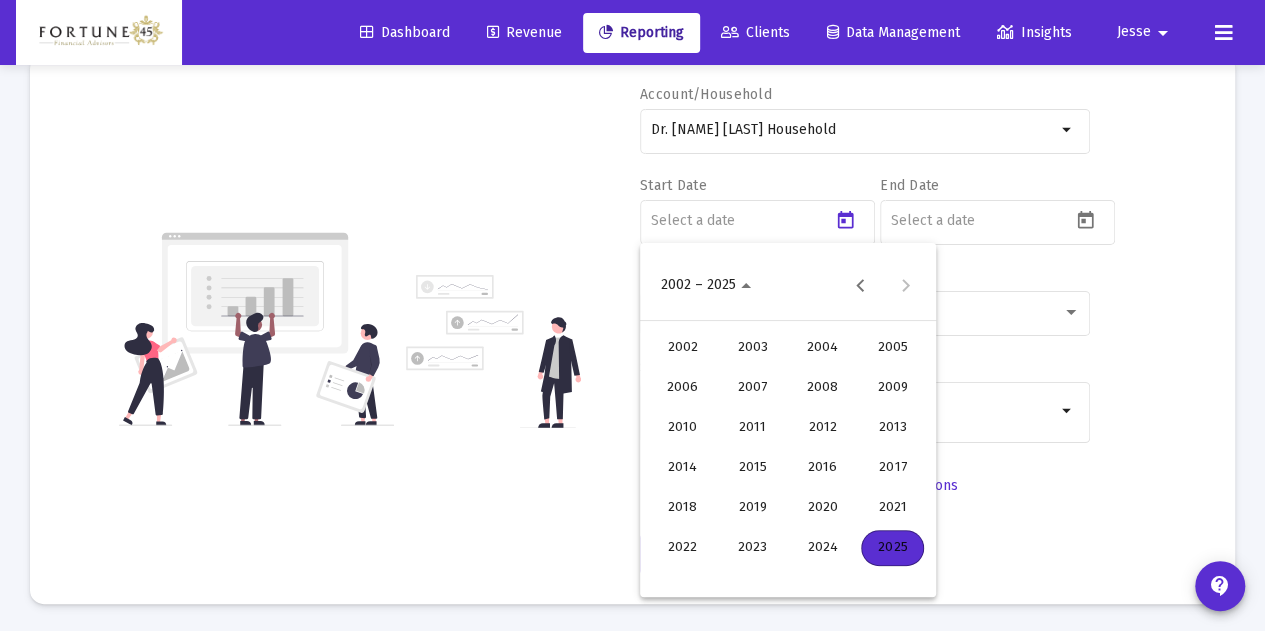 click on "2025" at bounding box center [892, 548] 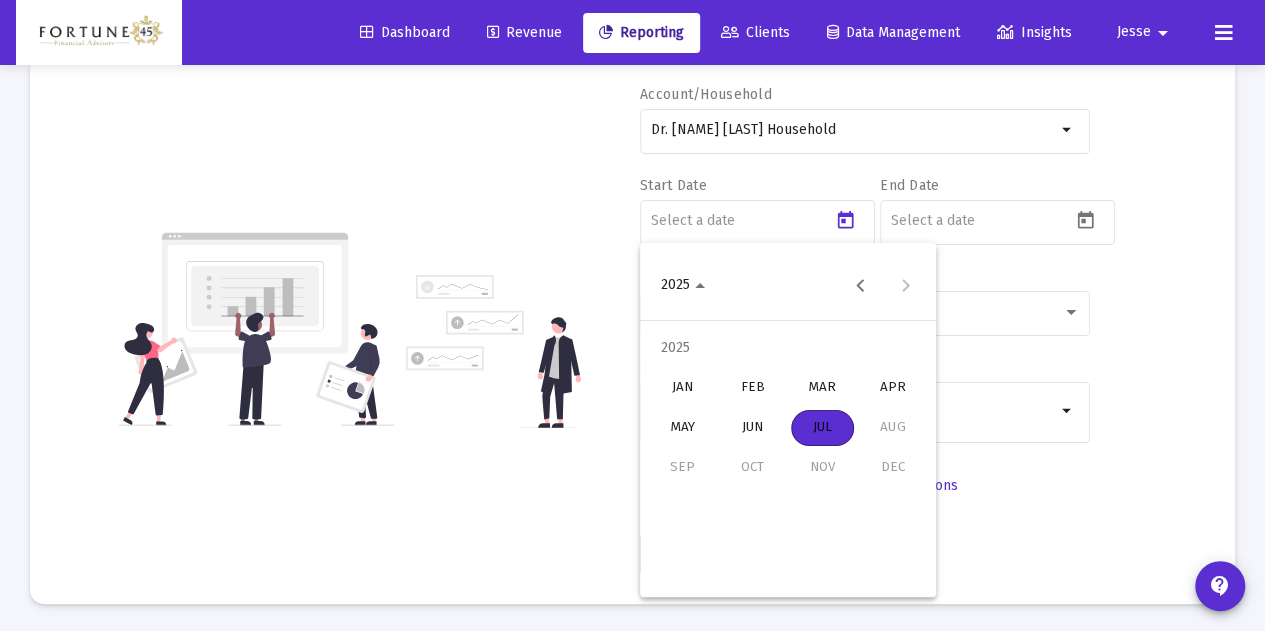 click on "JAN" at bounding box center (682, 388) 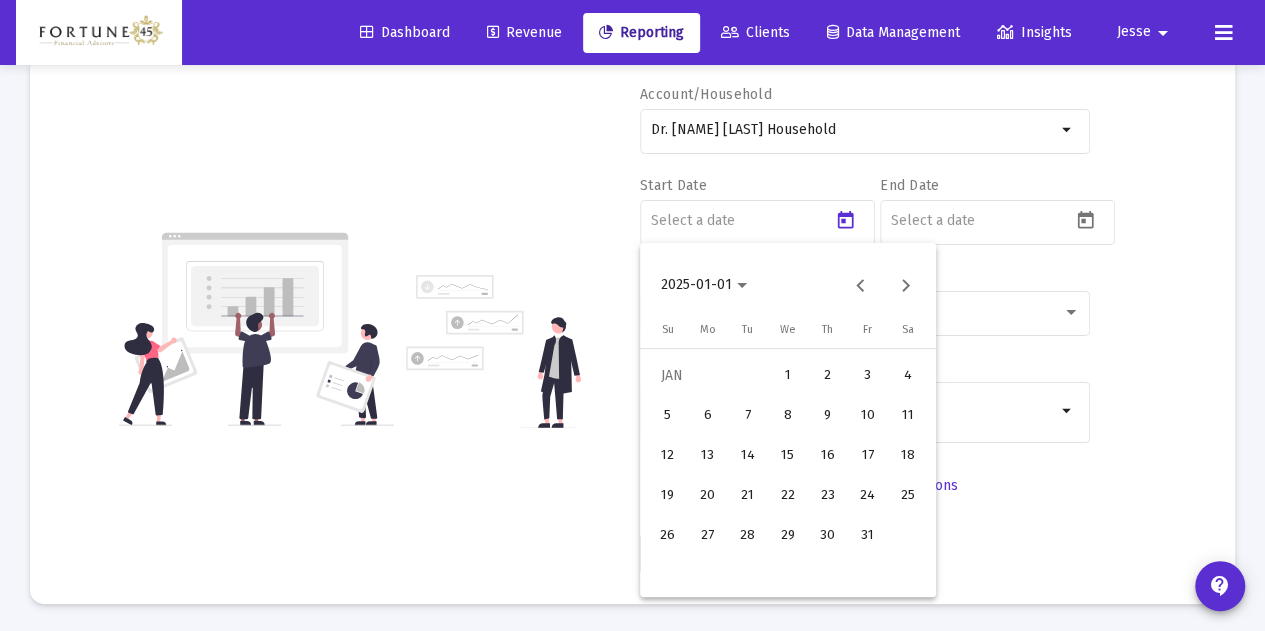click on "1" at bounding box center (788, 376) 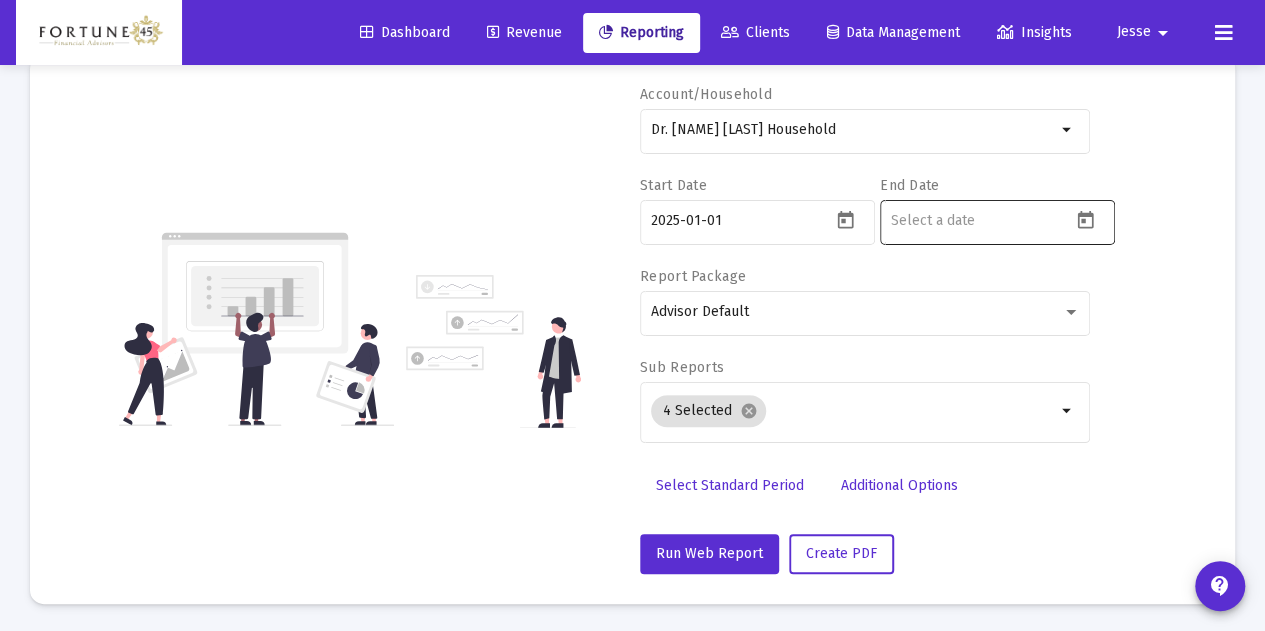 click at bounding box center [997, 220] 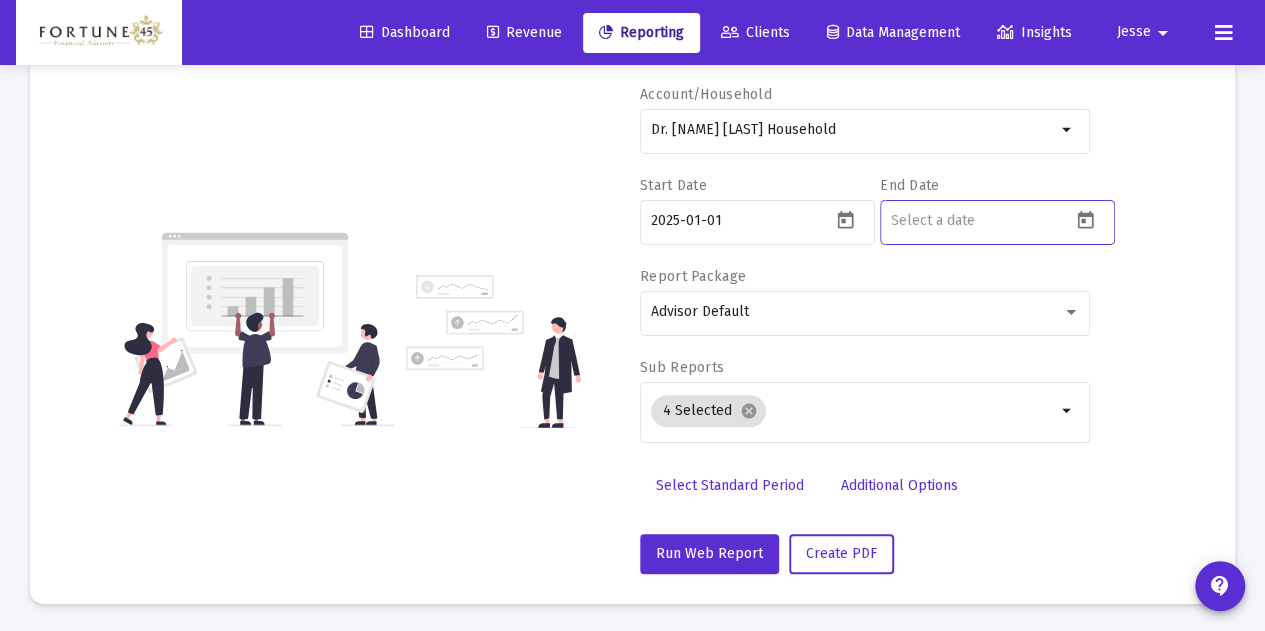 click at bounding box center (1085, 219) 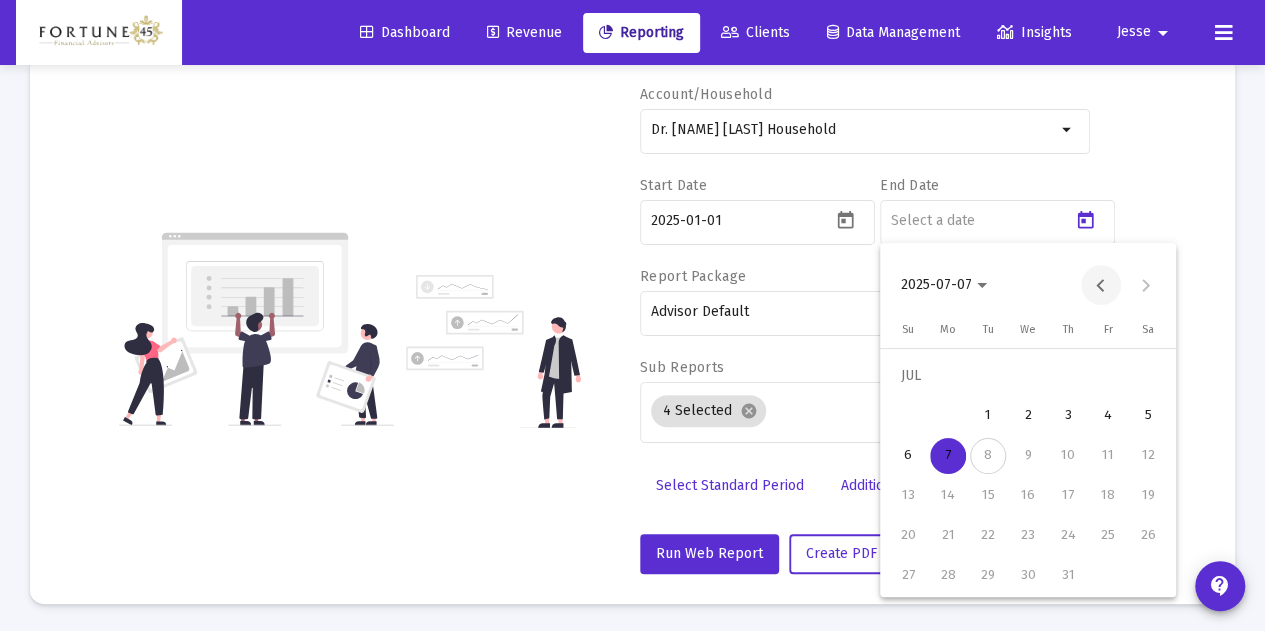 click at bounding box center (1101, 285) 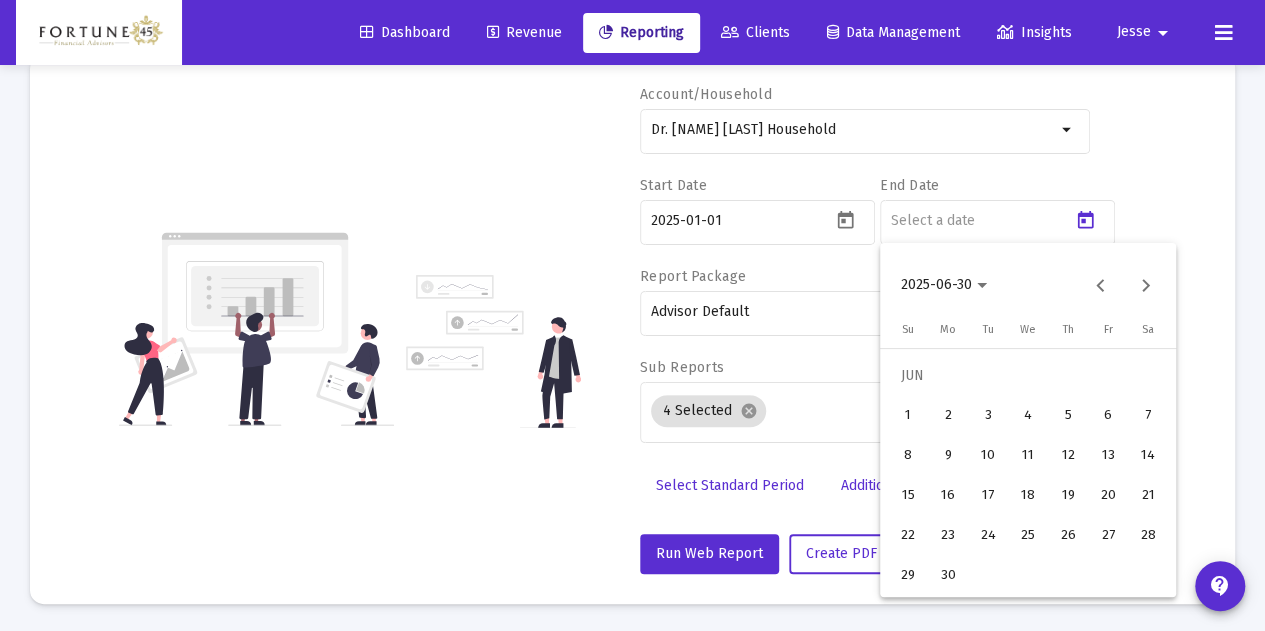 click on "30" at bounding box center [948, 576] 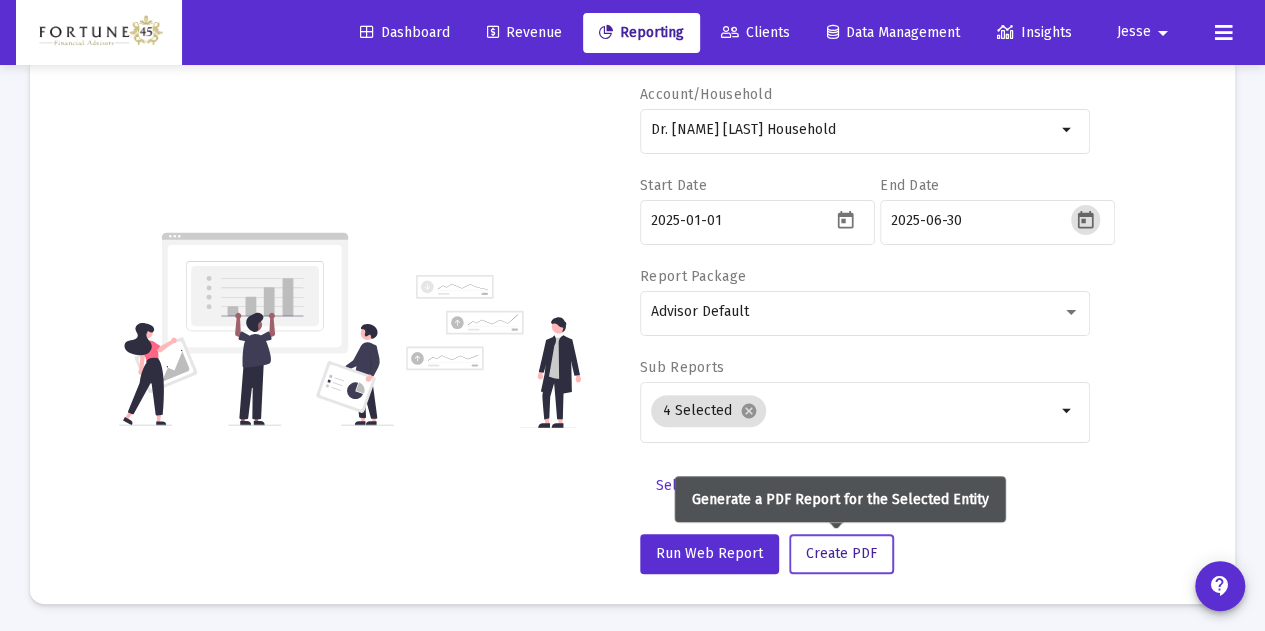 click on "Create PDF" at bounding box center [841, 553] 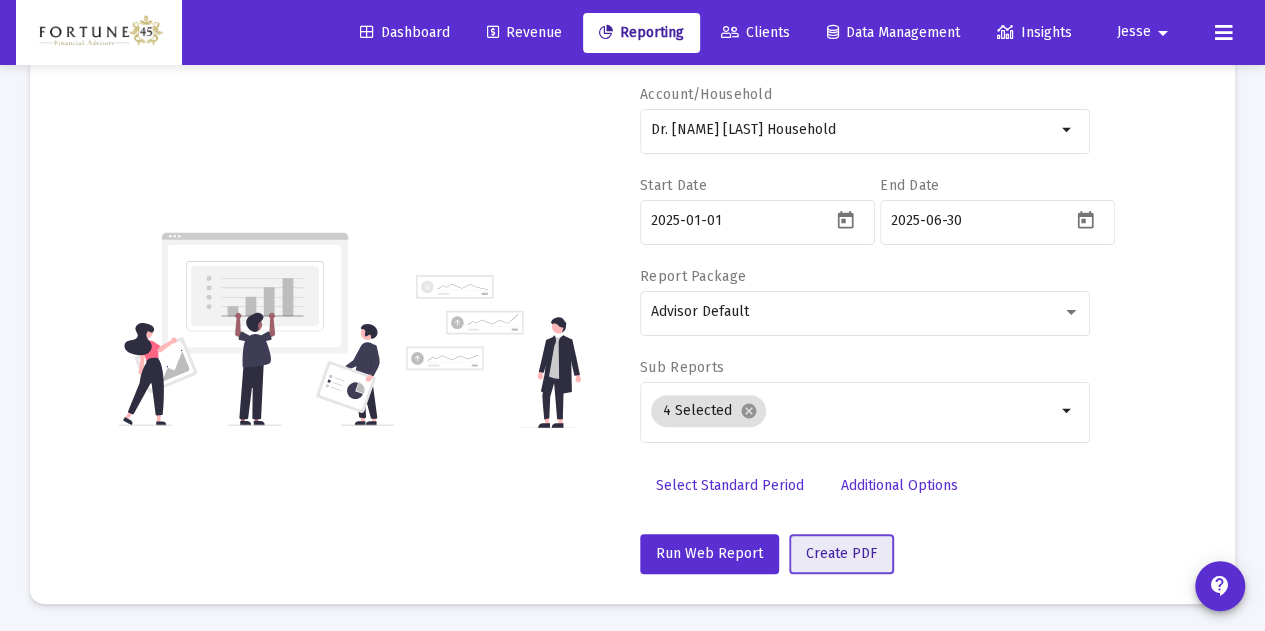 click on "Create PDF" at bounding box center (841, 554) 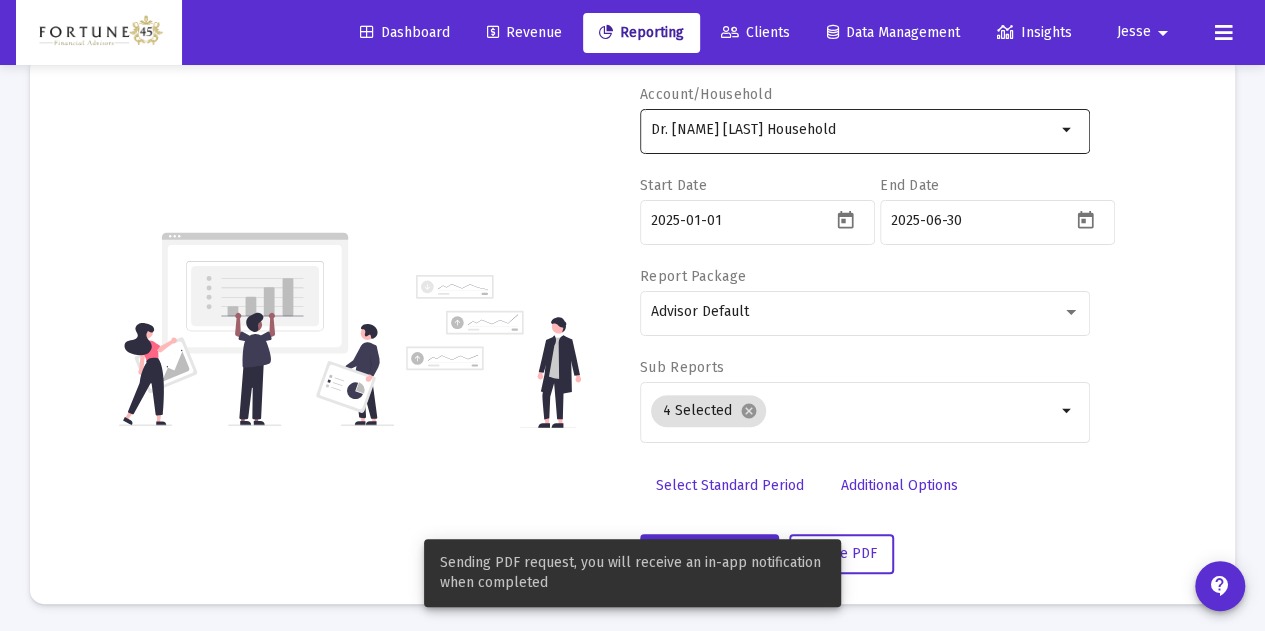 click on "Dr. [NAME] [LAST] Household" at bounding box center [853, 130] 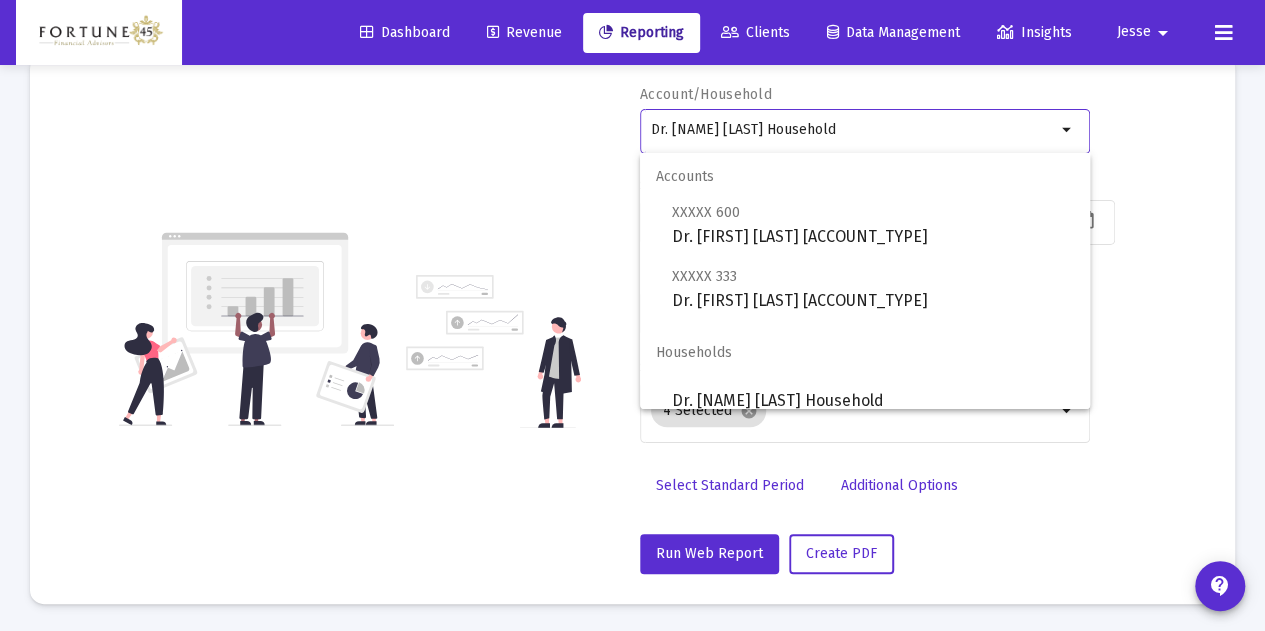 click on "Accounts  XXXXX [NUMBER]  Dr. [NAME] [LAST] SEP IRA  XXXXX [NUMBER]  Dr. [NAME] [LAST] Community Property" at bounding box center (865, 233) 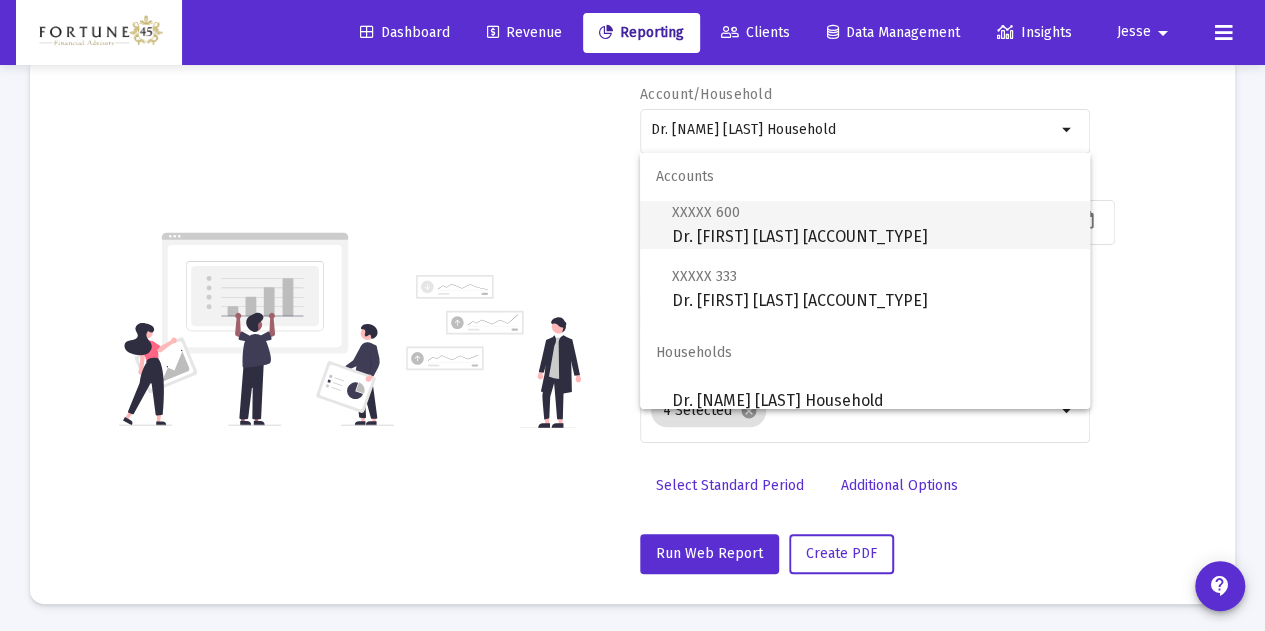 click on "XXXXX 600  Dr. [FIRST] [LAST] [ACCOUNT_TYPE]" at bounding box center [873, 224] 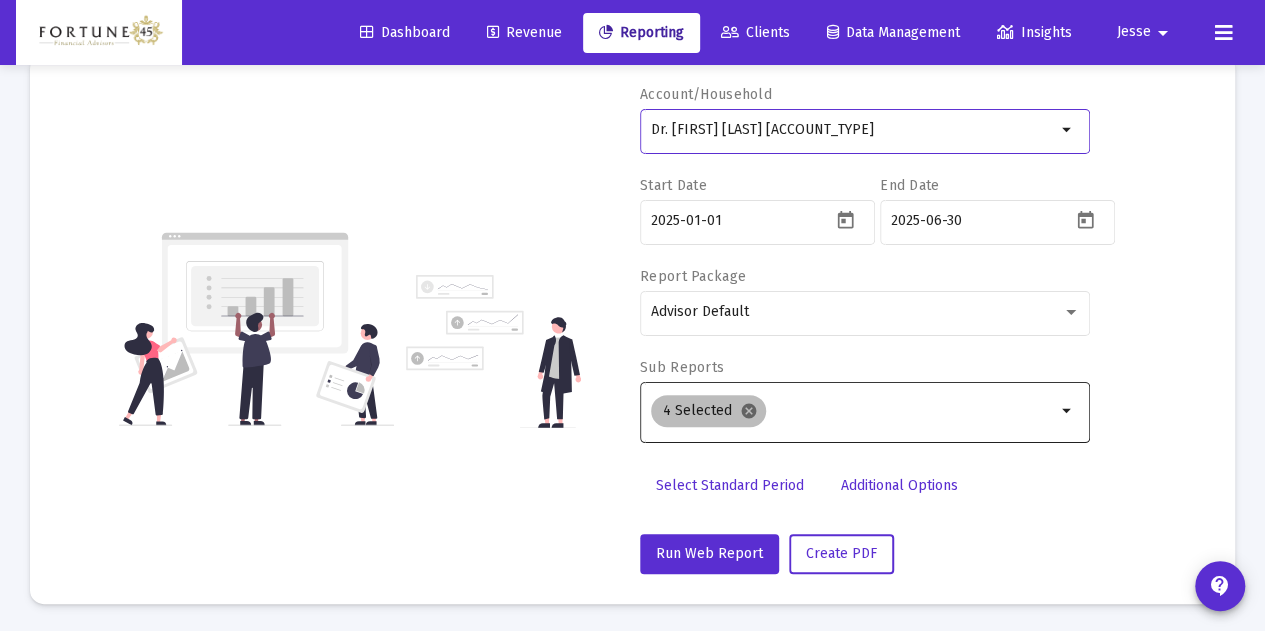 click on "cancel" at bounding box center [749, 411] 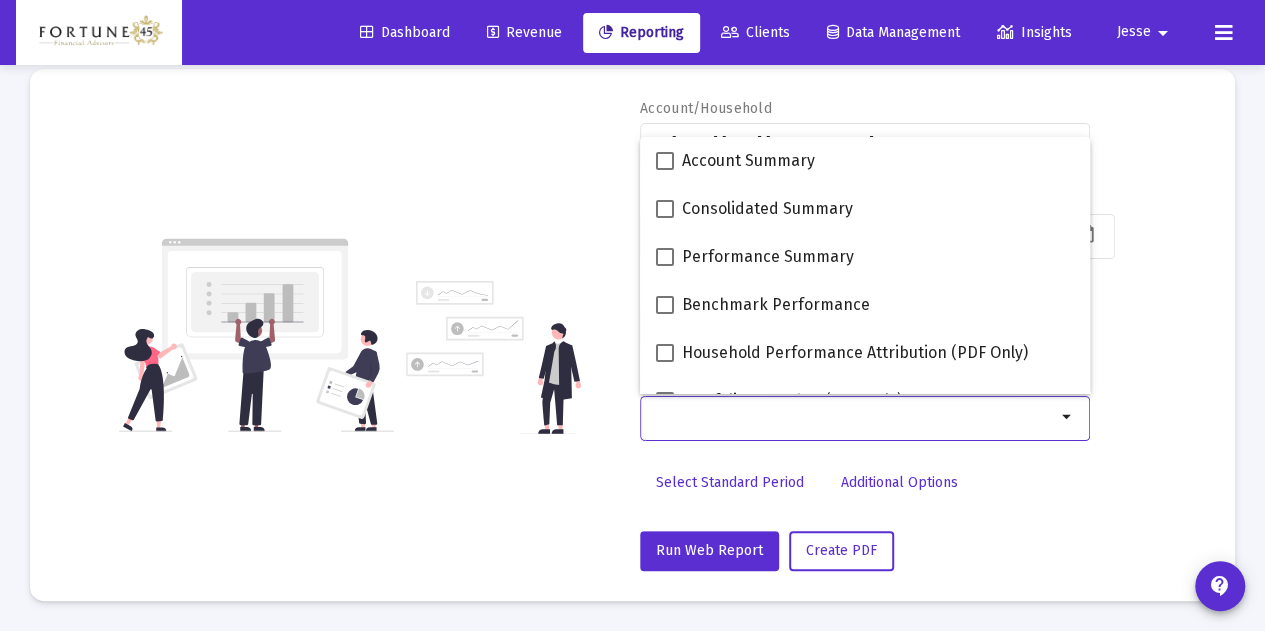 scroll, scrollTop: 118, scrollLeft: 0, axis: vertical 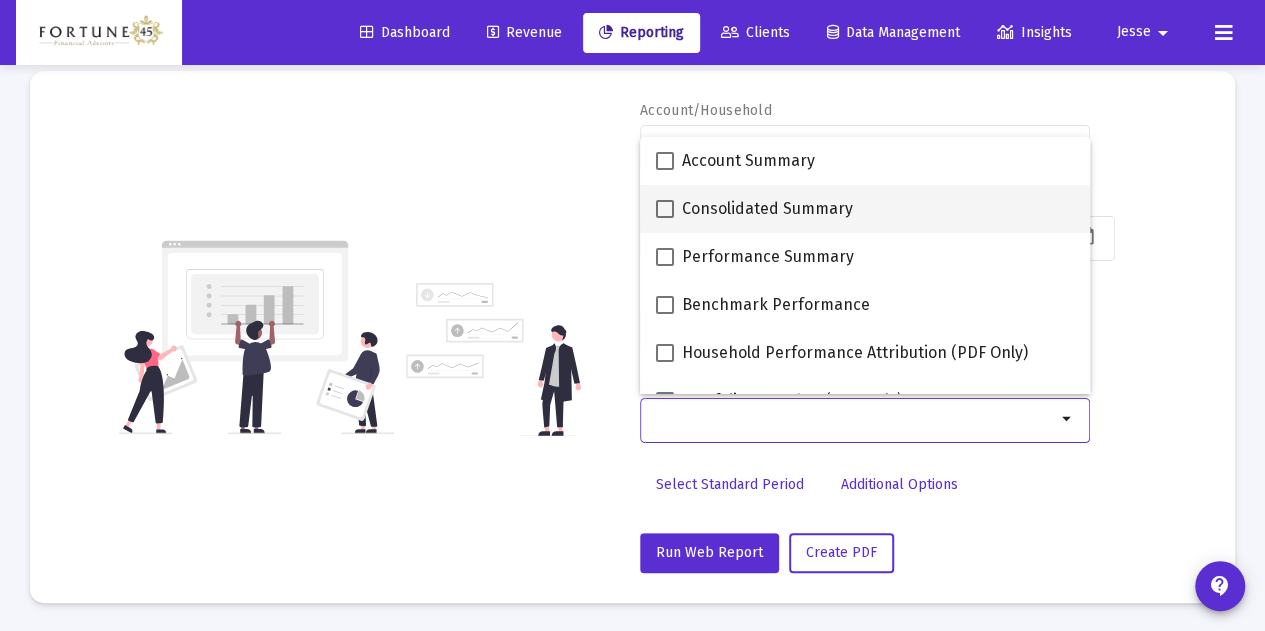click on "Consolidated Summary" at bounding box center [767, 209] 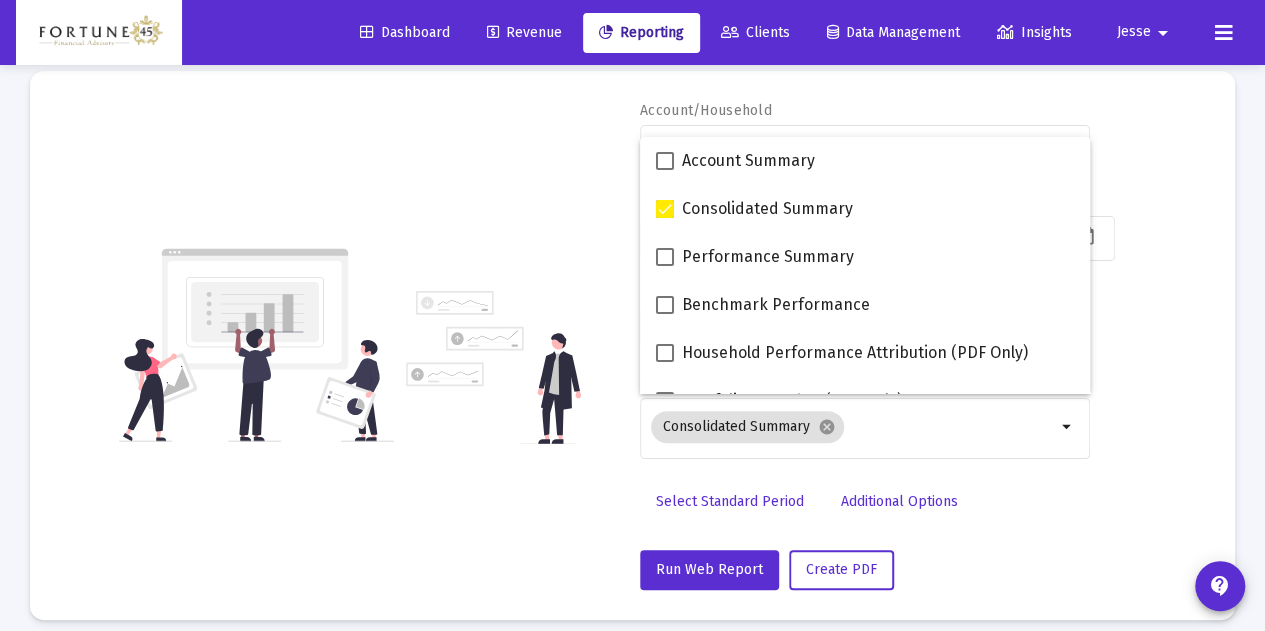 click on "Account/Household Dr. [FIRST] [LAST] [ACCOUNT_TYPE] Start Date [DATE] End Date [DATE] Report Package Advisor Default Sub Reports  Consolidated Summary  cancel arrow_drop_down  Select Standard Period   Additional Options   Run Web Report   Create PDF" at bounding box center [865, 345] 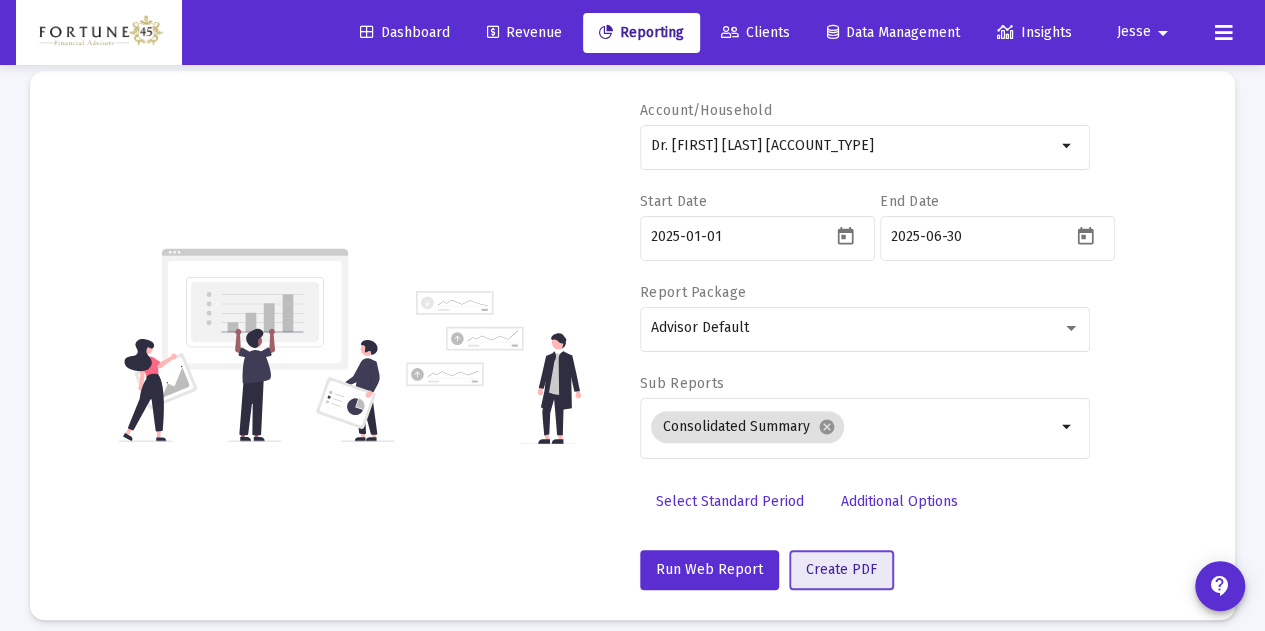 click on "Create PDF" at bounding box center [841, 569] 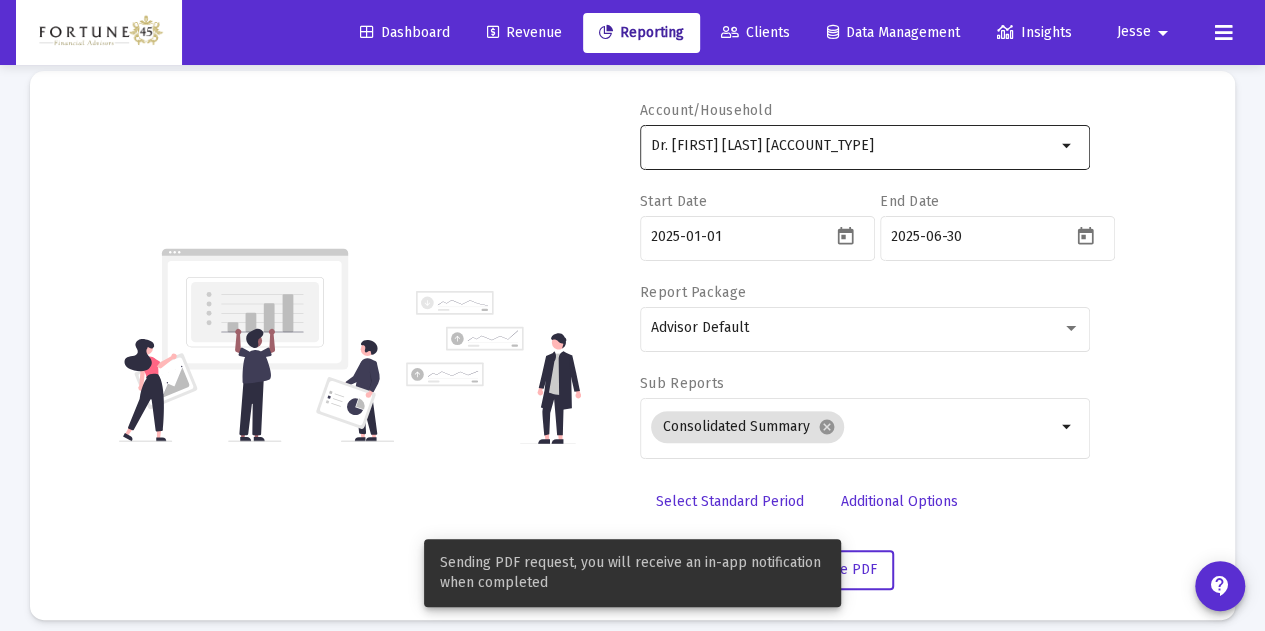 click on "Dr. [FIRST] [LAST] [ACCOUNT_TYPE]" at bounding box center (853, 145) 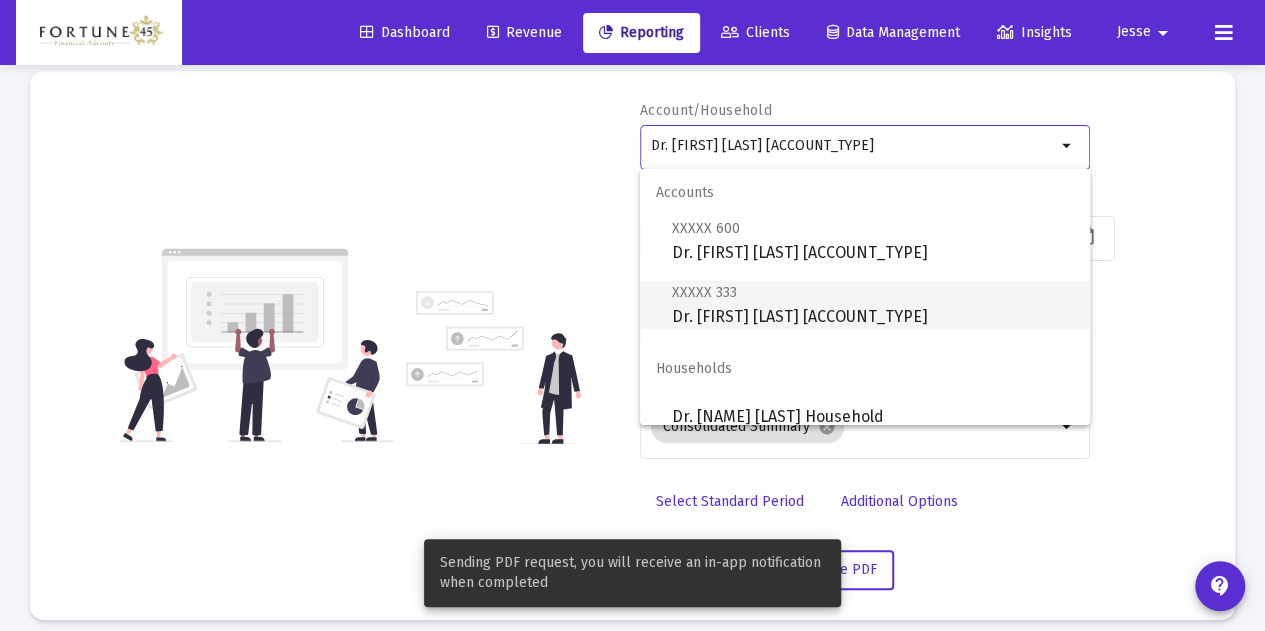 click on "XXXXX 333  Dr. [FIRST] [LAST] [ACCOUNT_TYPE]" at bounding box center [873, 304] 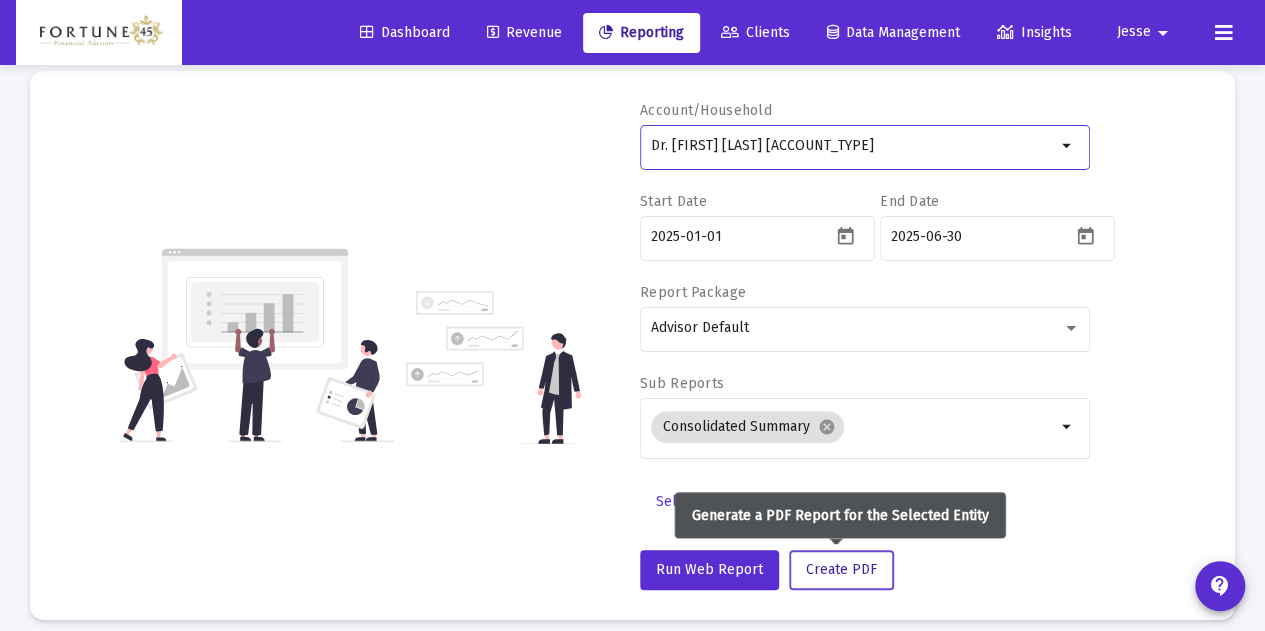 click on "Create PDF" at bounding box center [841, 570] 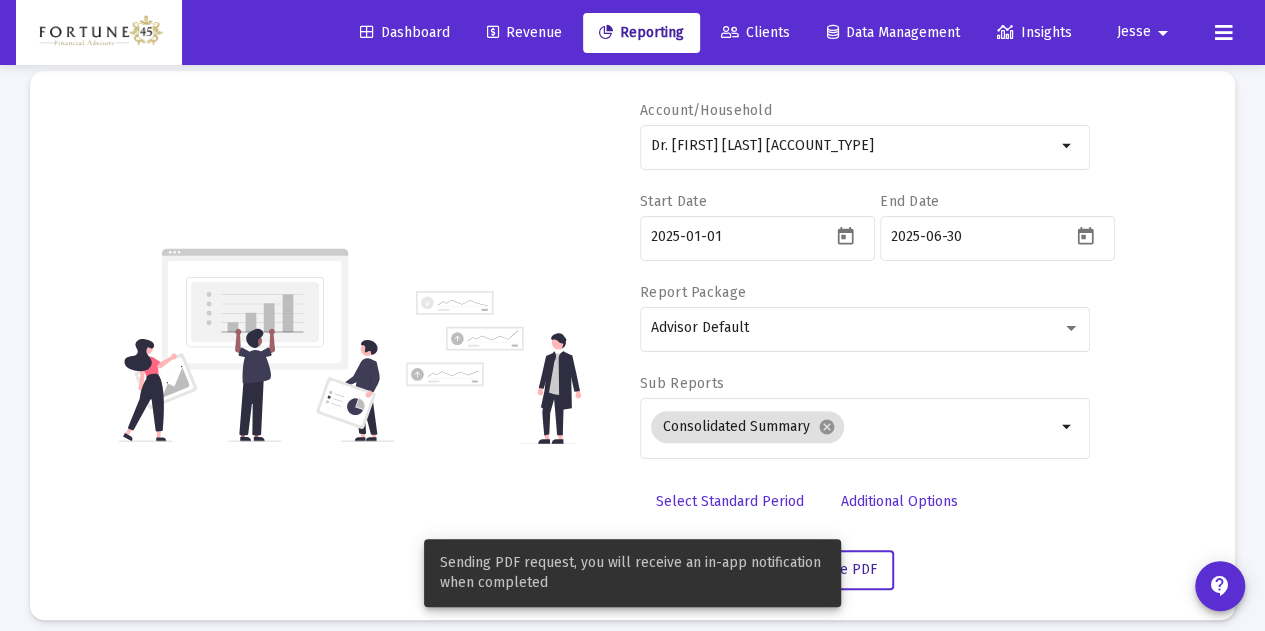 scroll, scrollTop: 0, scrollLeft: 0, axis: both 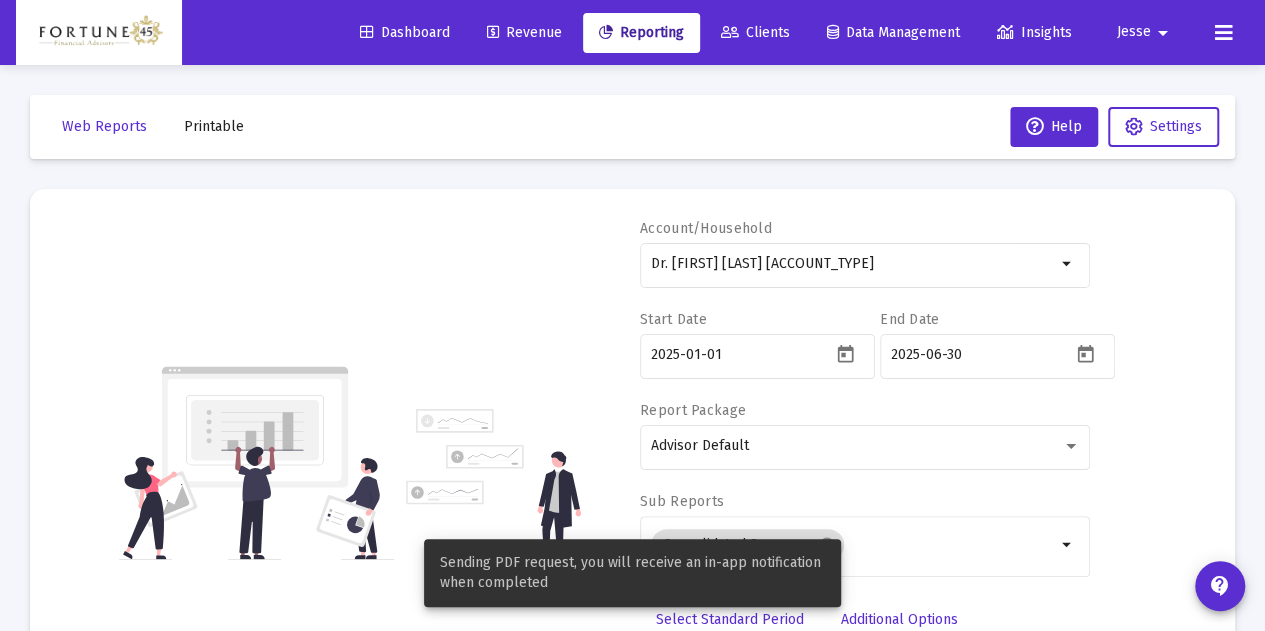 click on "Printable" at bounding box center (104, 126) 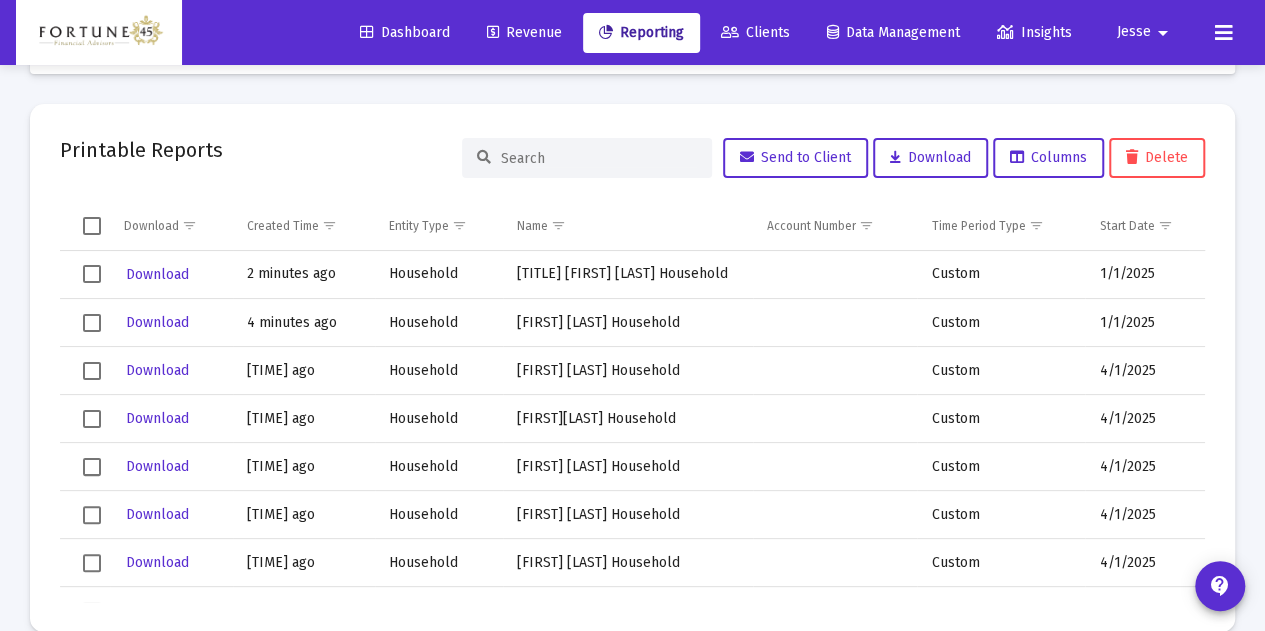 scroll, scrollTop: 116, scrollLeft: 0, axis: vertical 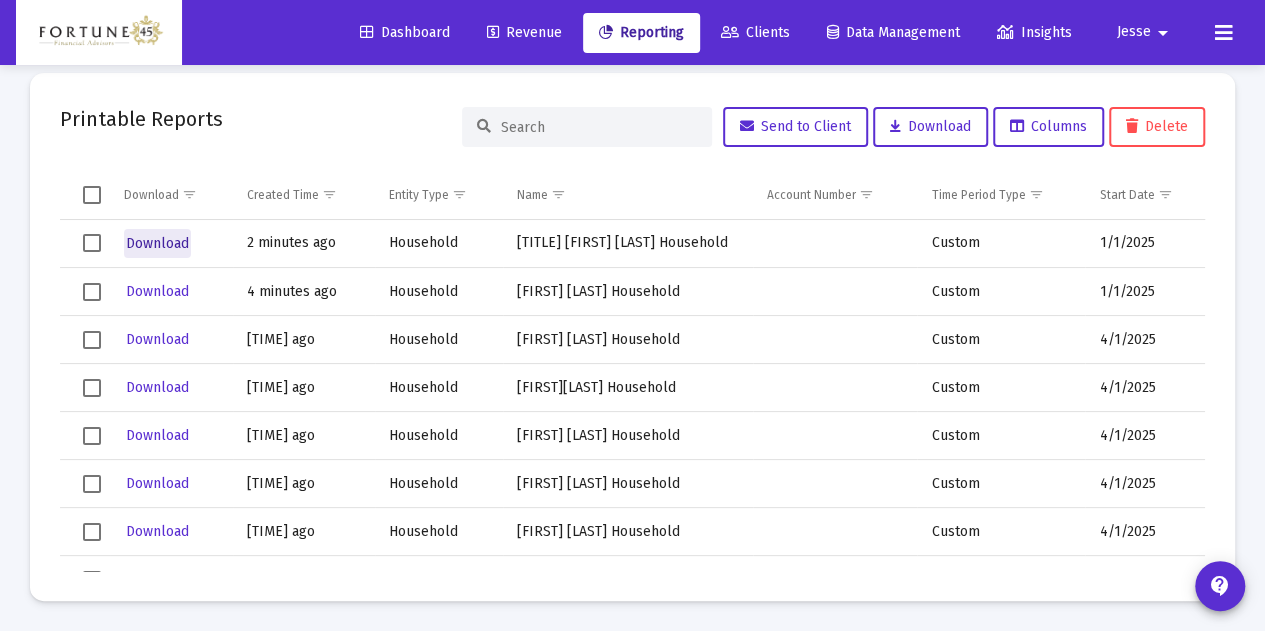 click on "Download" at bounding box center [157, 243] 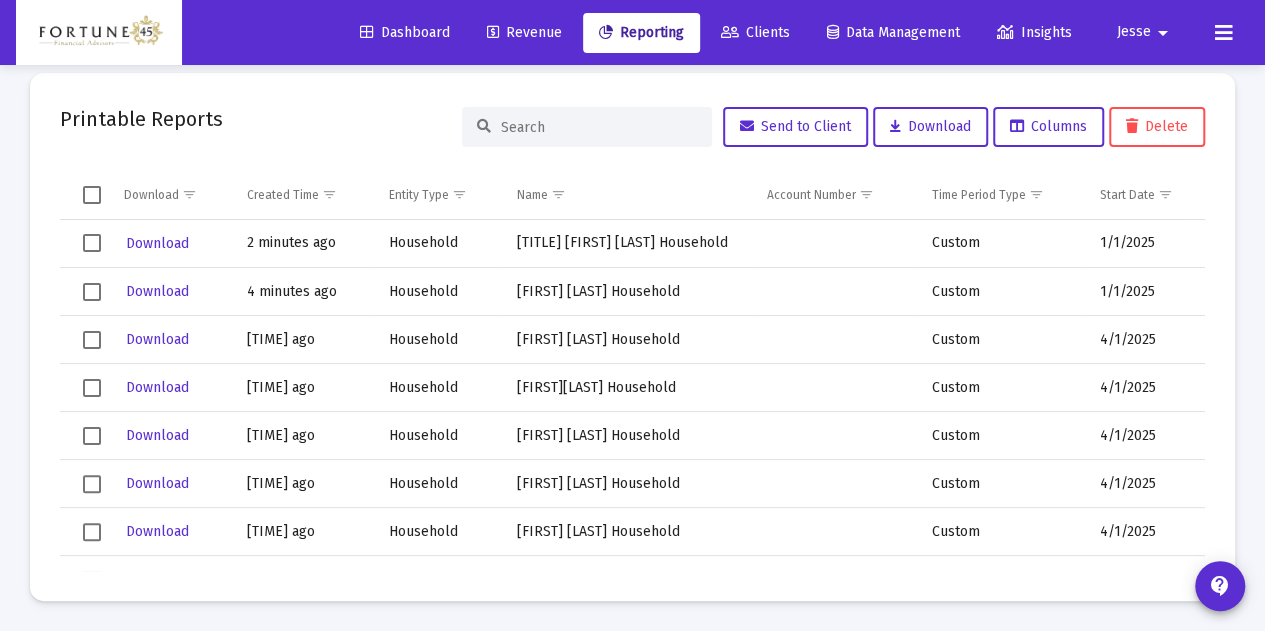 click on "Download" at bounding box center (171, 244) 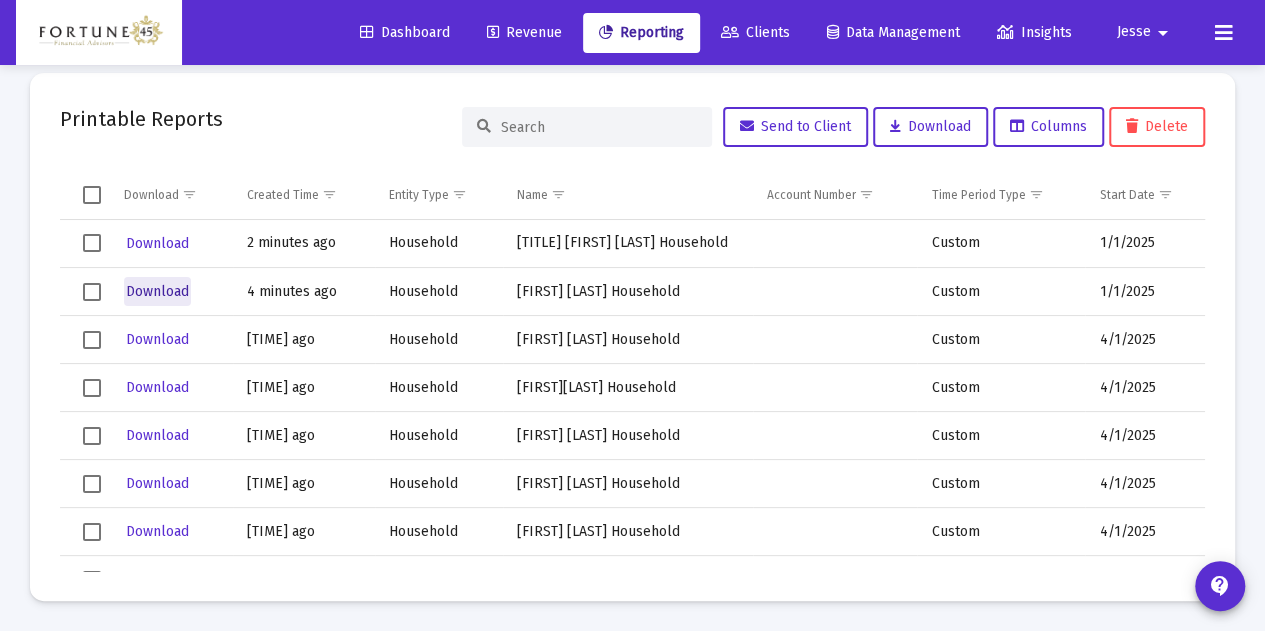 click on "Download" at bounding box center [157, 291] 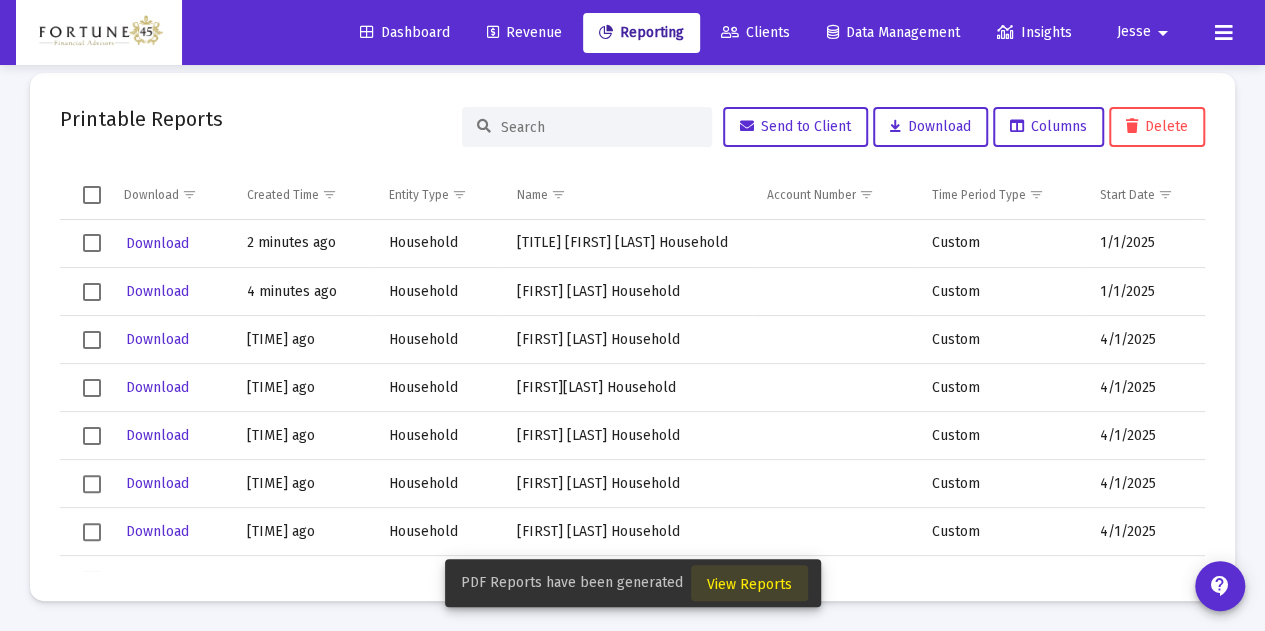 click on "View Reports" at bounding box center [749, 583] 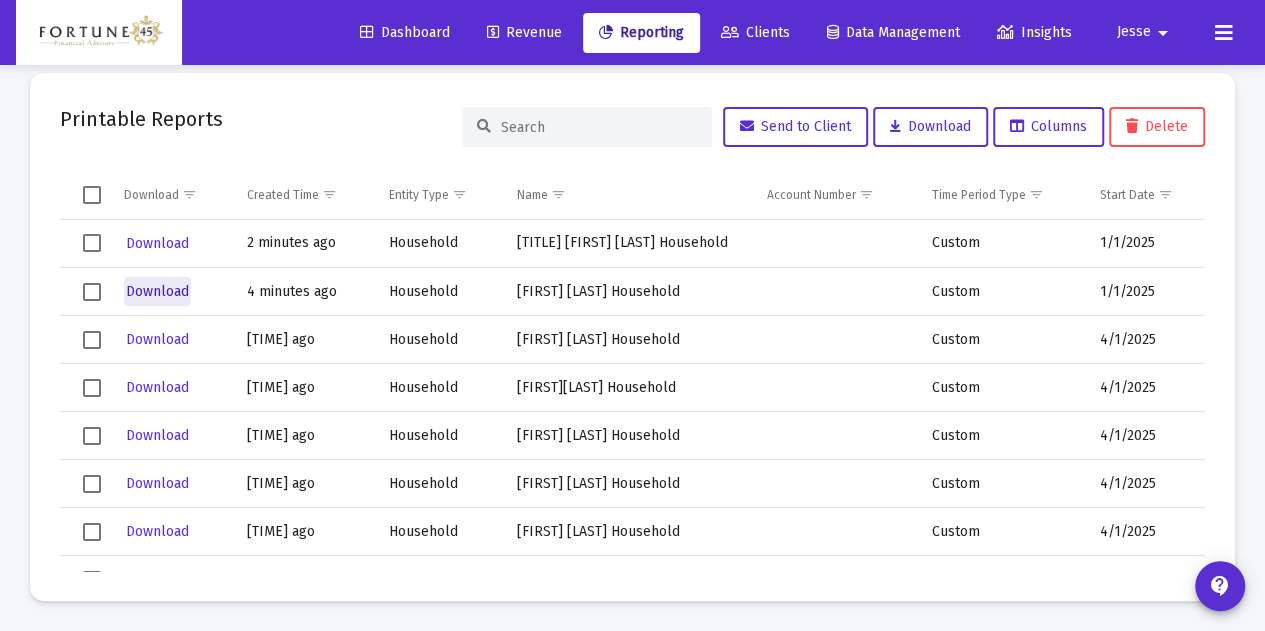 click on "Download" at bounding box center (157, 291) 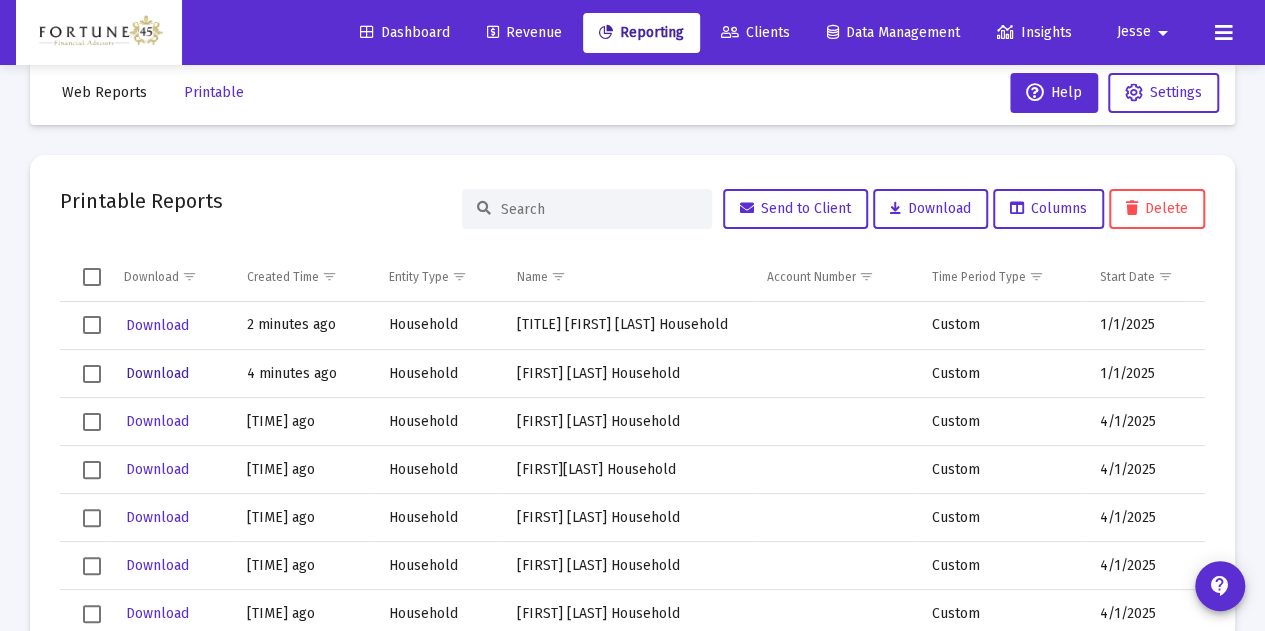 scroll, scrollTop: 0, scrollLeft: 0, axis: both 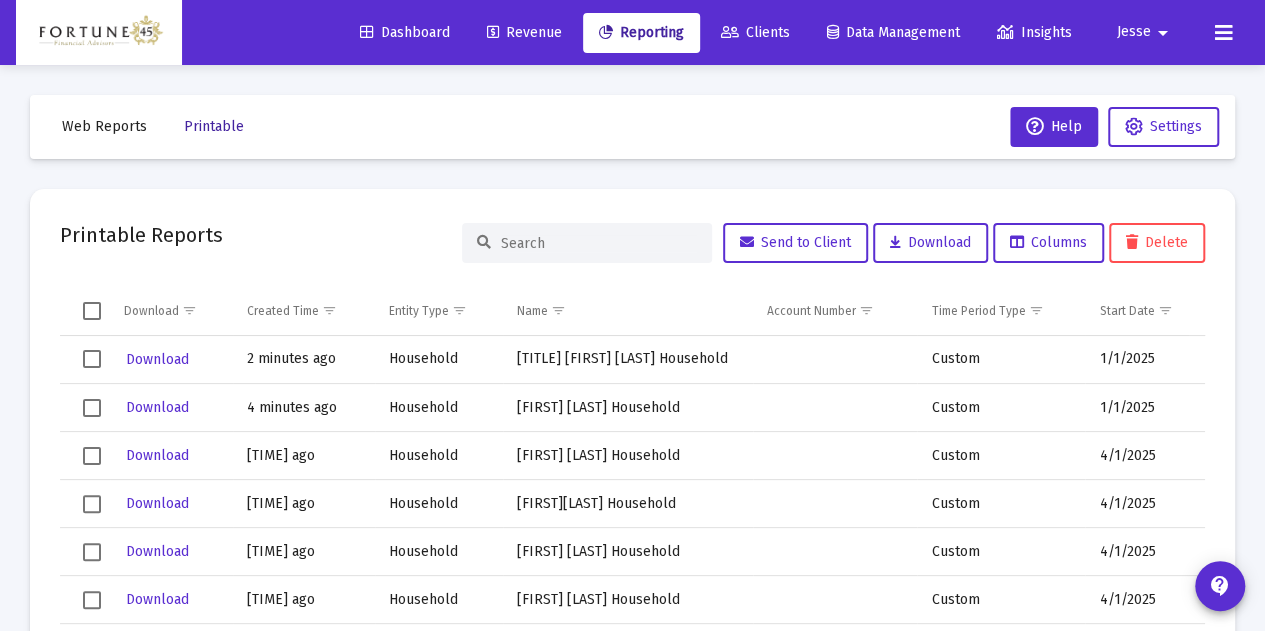 click on "Printable" at bounding box center [214, 126] 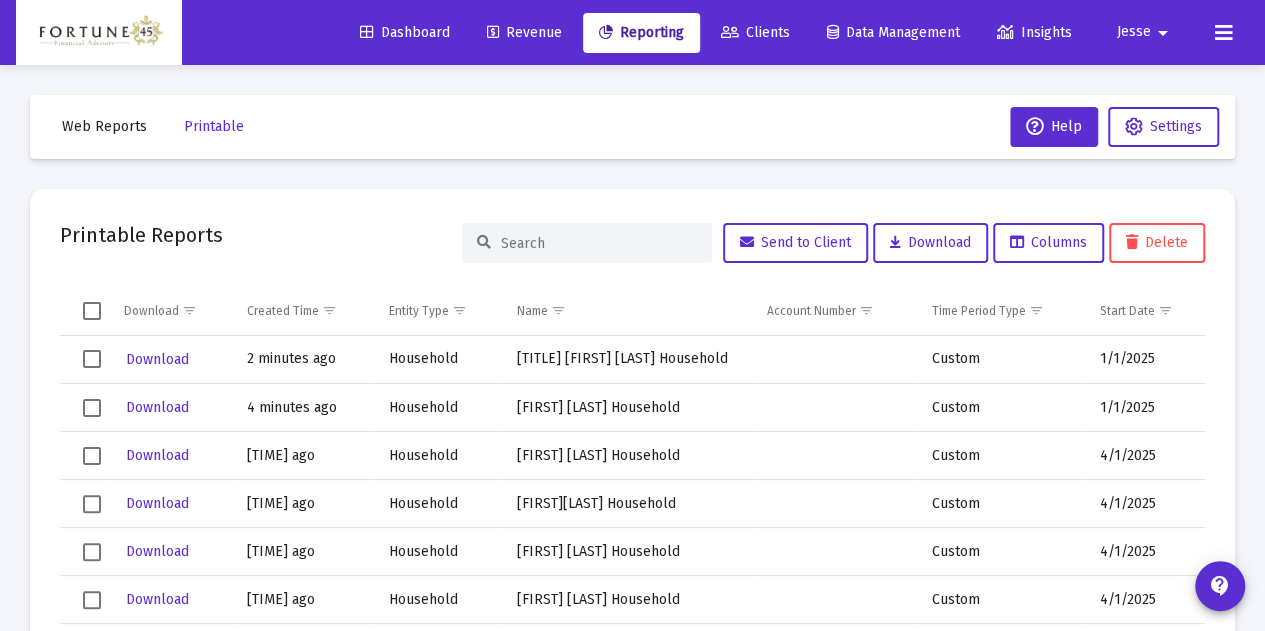 click on "Web Reports" at bounding box center (104, 126) 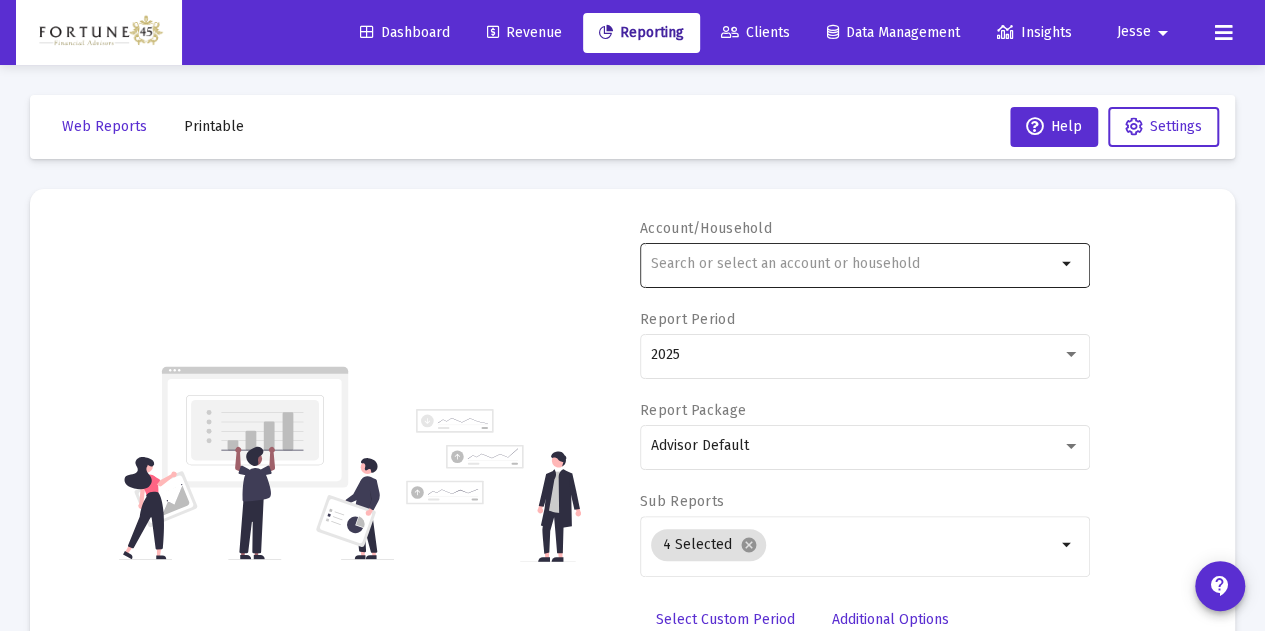click at bounding box center (853, 263) 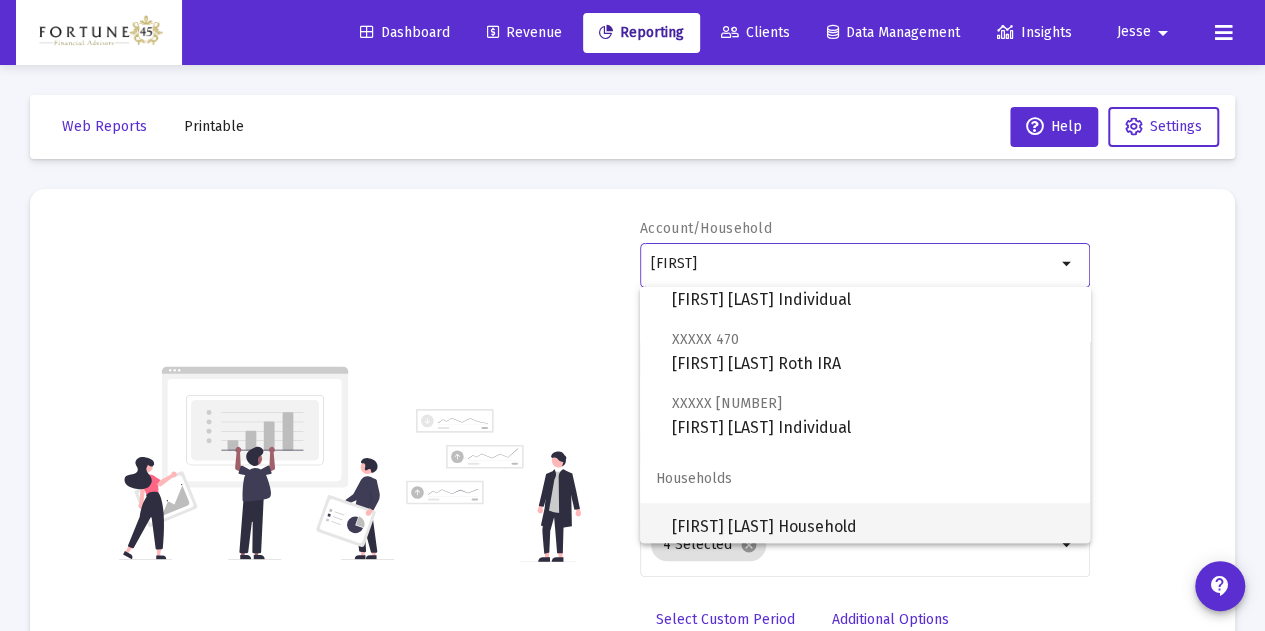 scroll, scrollTop: 300, scrollLeft: 0, axis: vertical 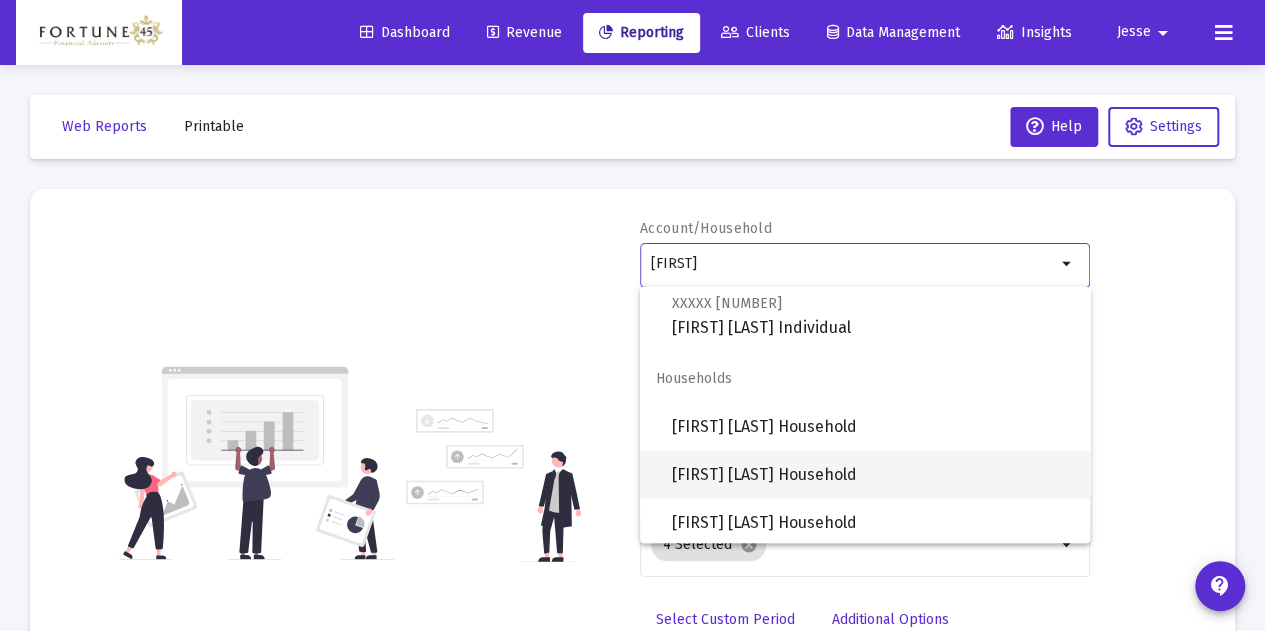 type on "kenn" 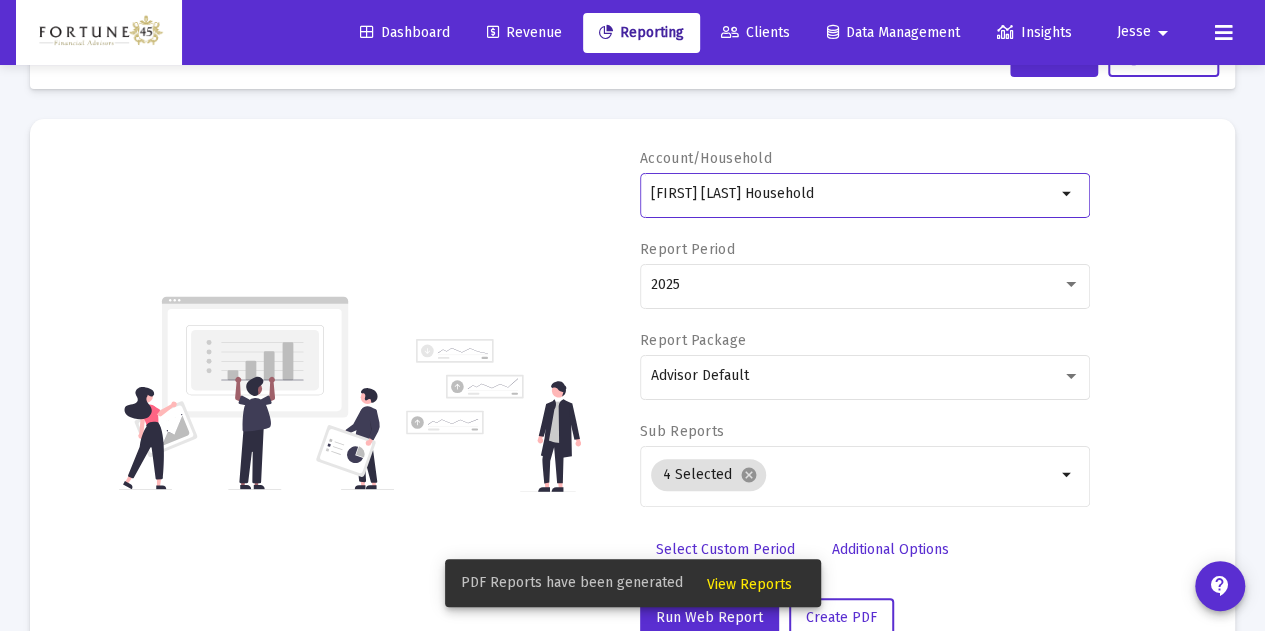 scroll, scrollTop: 100, scrollLeft: 0, axis: vertical 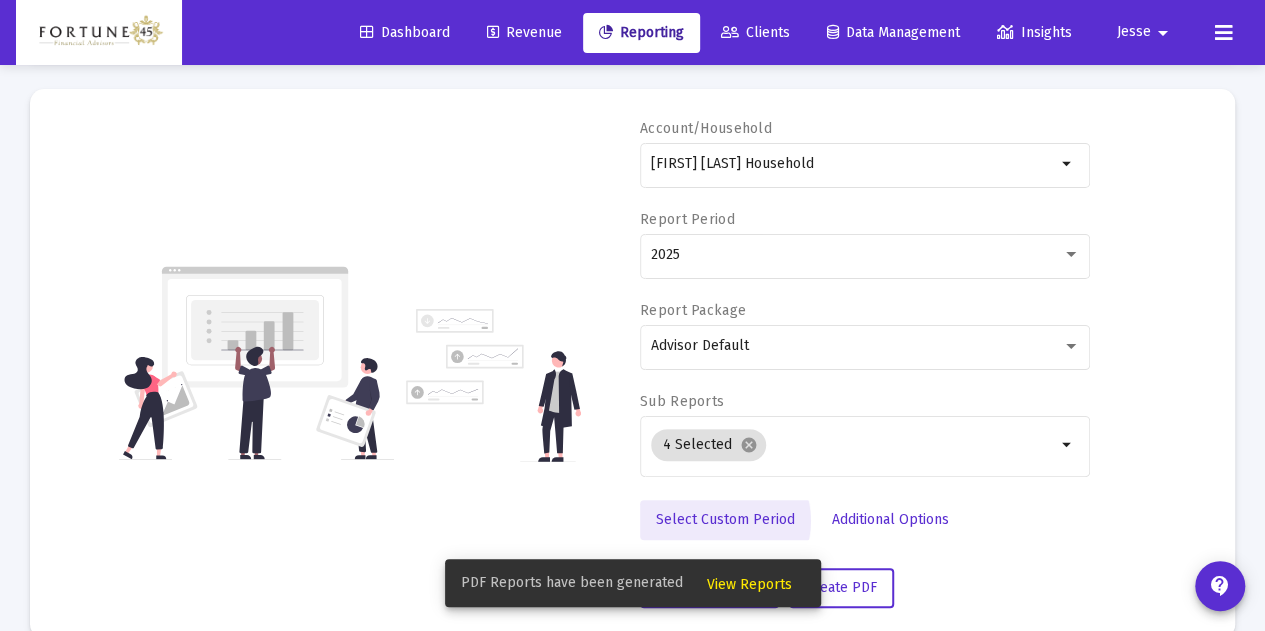click on "Select Custom Period" at bounding box center (725, 519) 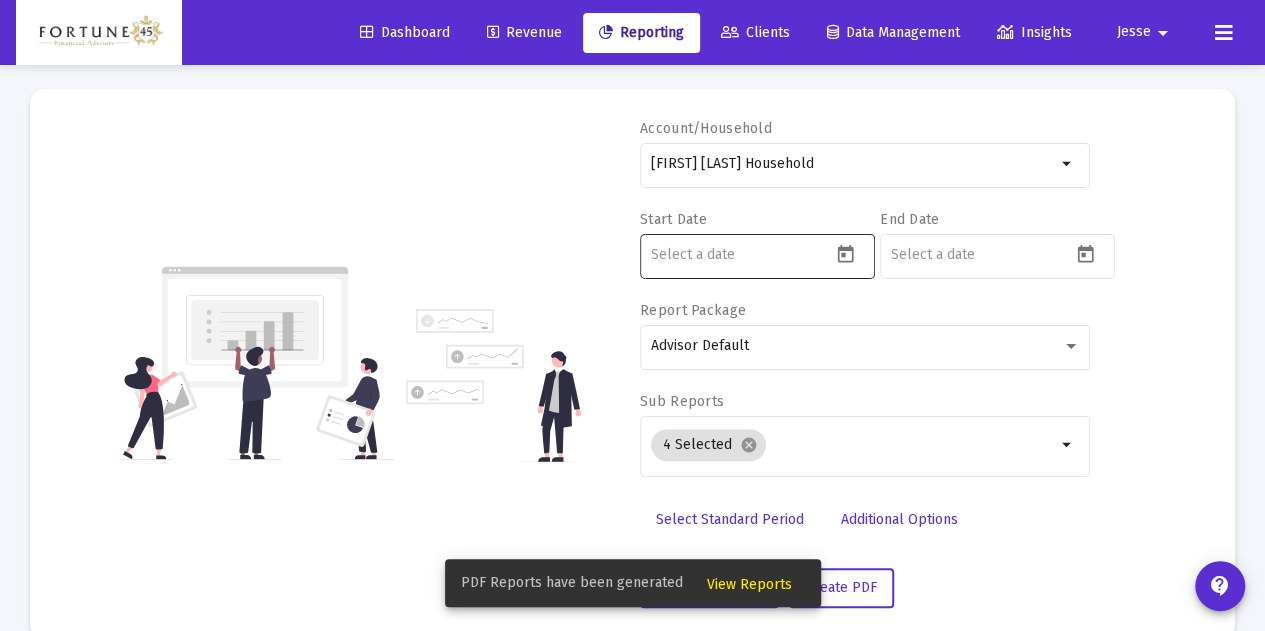 click at bounding box center [845, 254] 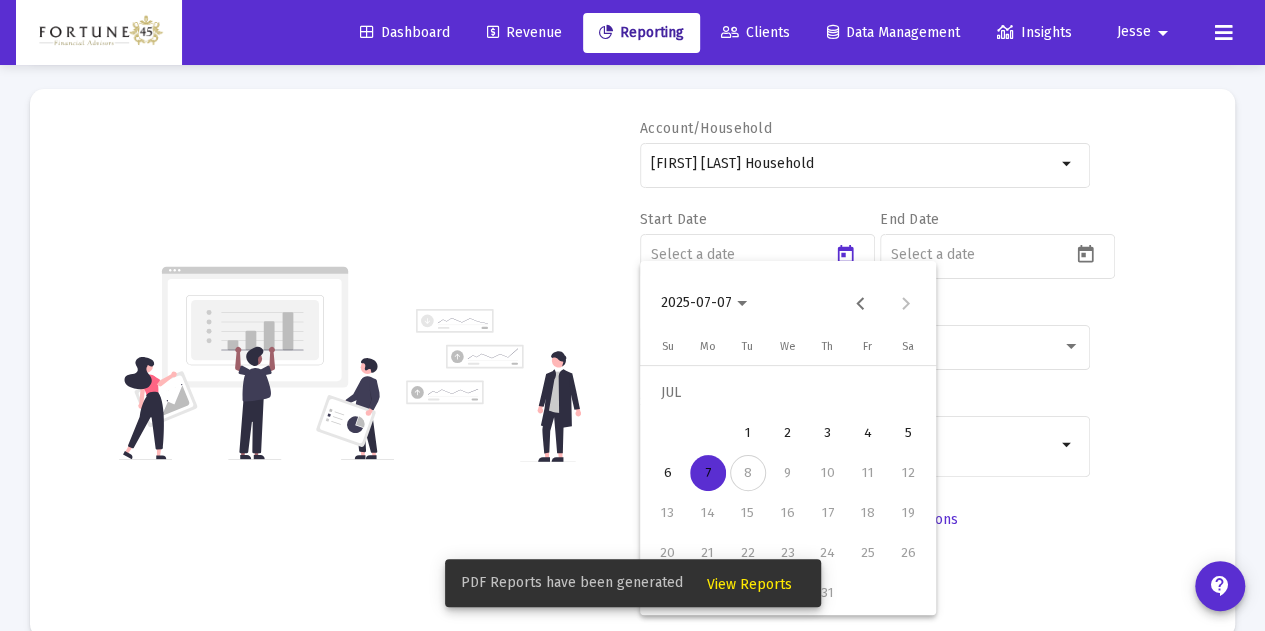 click on "2025-07-07" at bounding box center (704, 302) 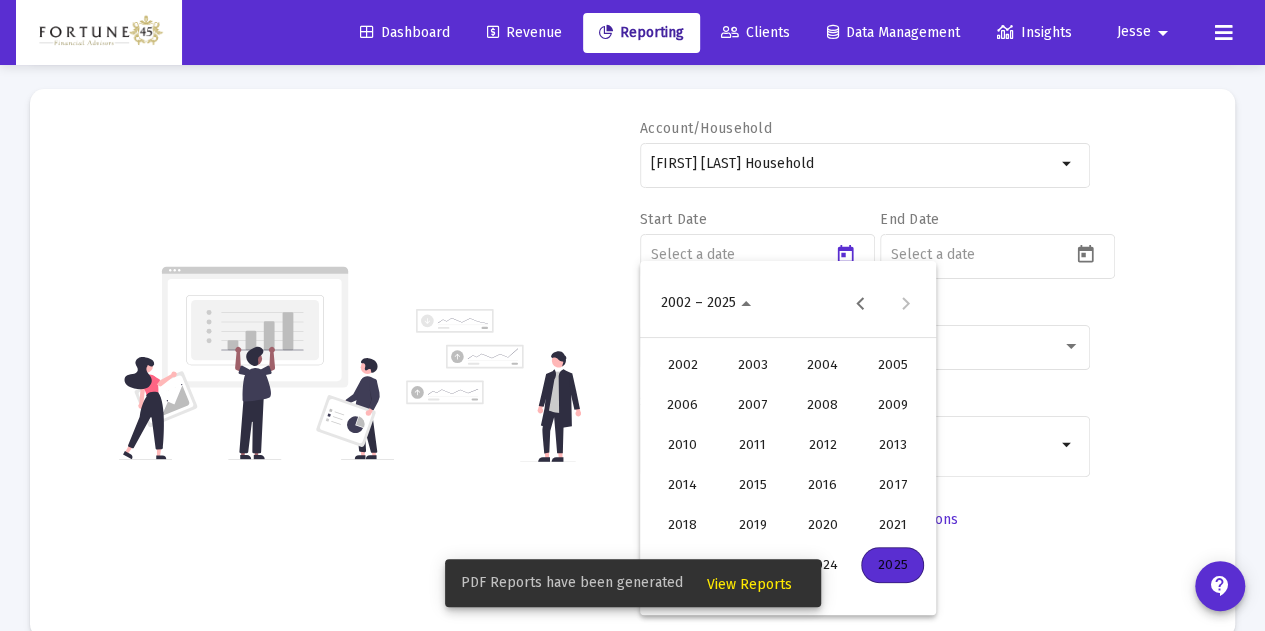 click on "2025" at bounding box center [892, 565] 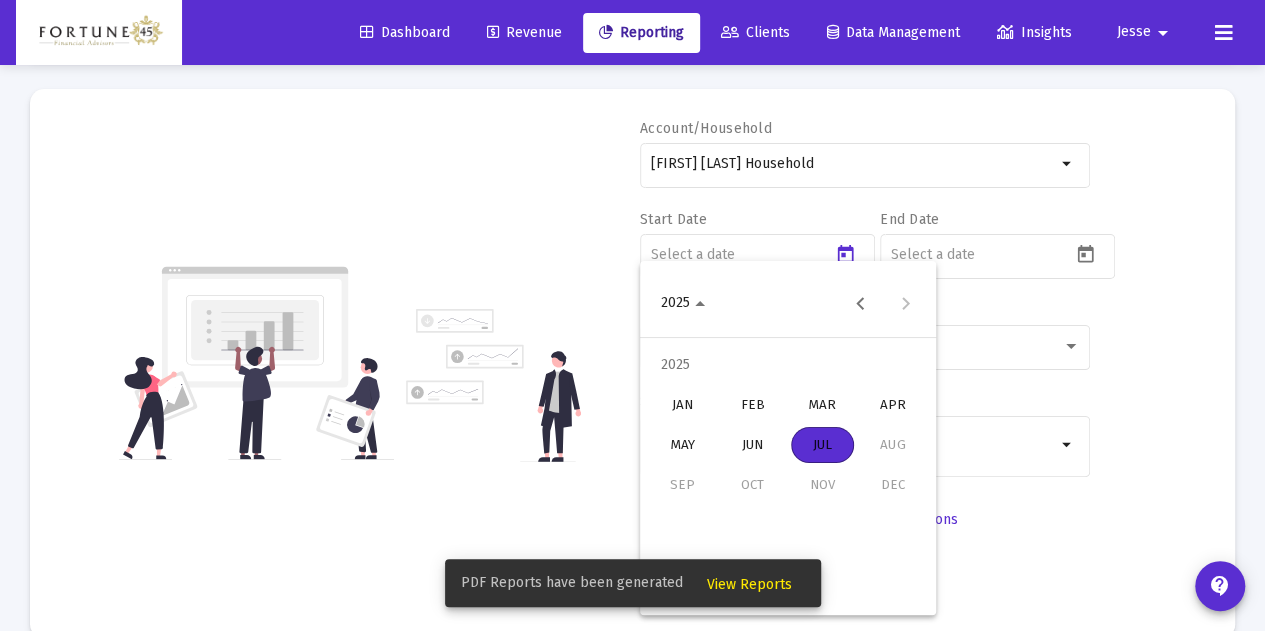 click on "JAN" at bounding box center (682, 405) 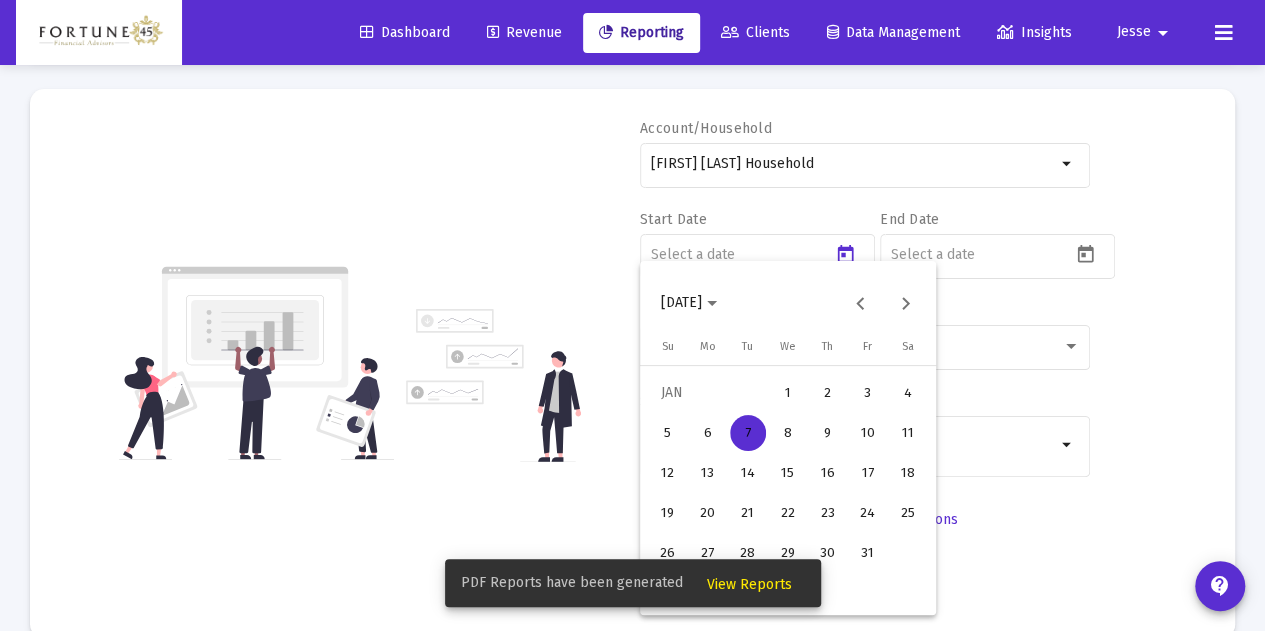 click on "1" at bounding box center [788, 393] 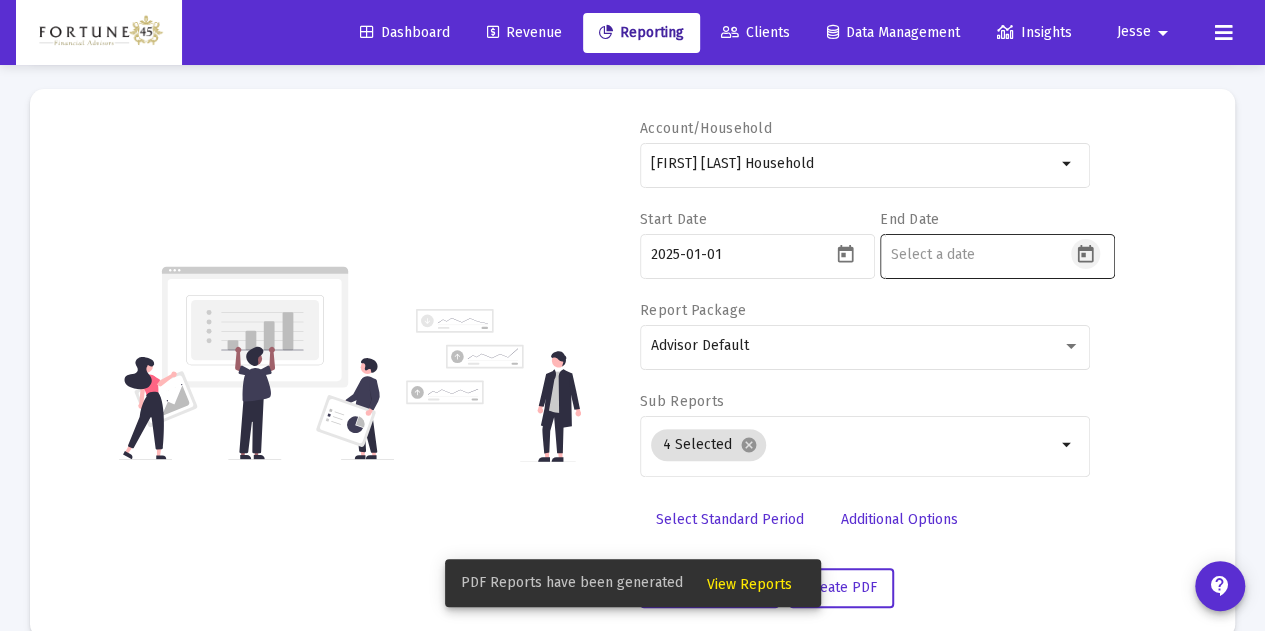 click at bounding box center (1085, 254) 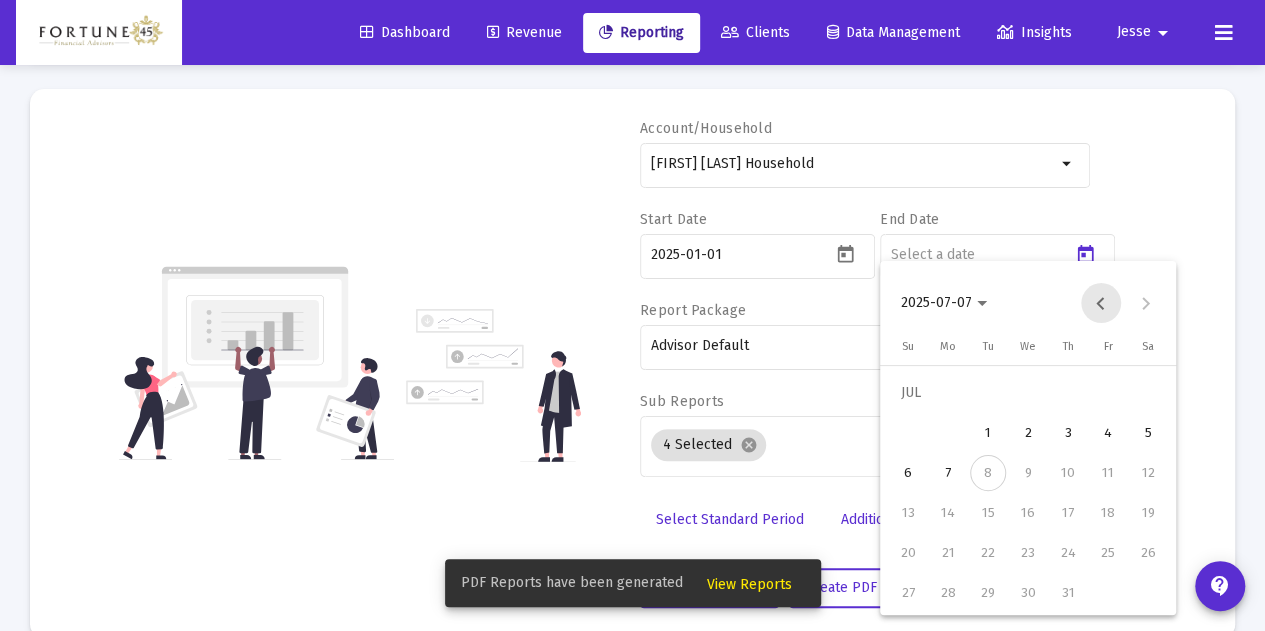 click at bounding box center [1101, 303] 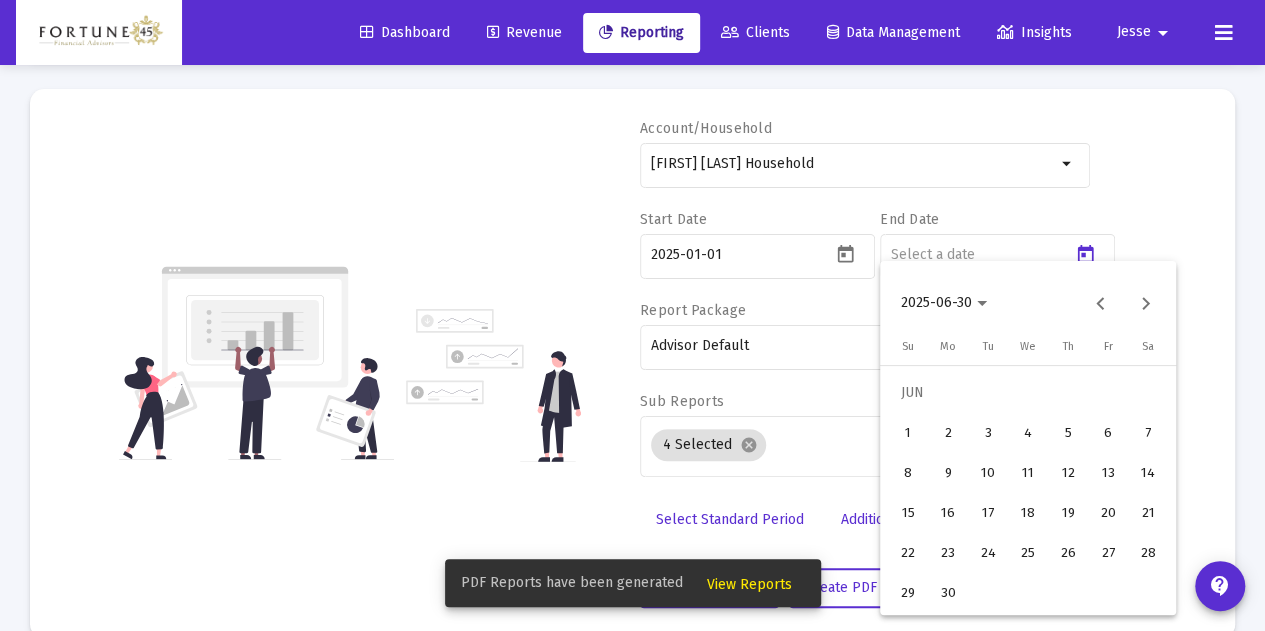 click on "30" at bounding box center [948, 593] 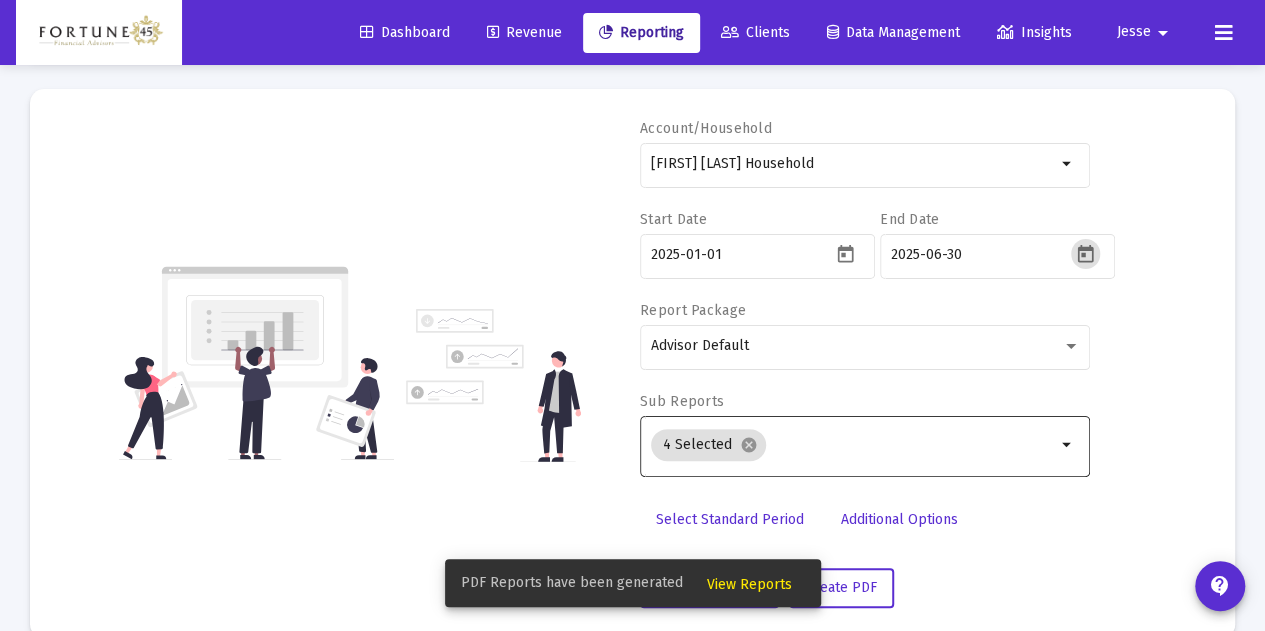 click at bounding box center [915, 445] 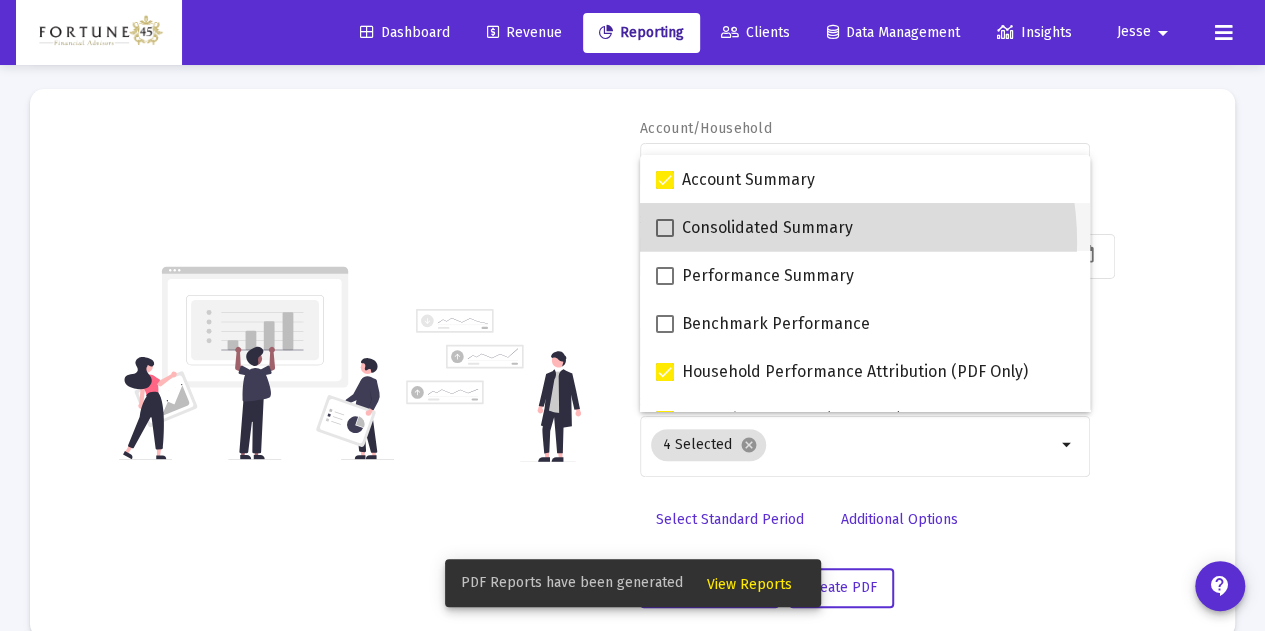 click on "Consolidated Summary" at bounding box center [754, 227] 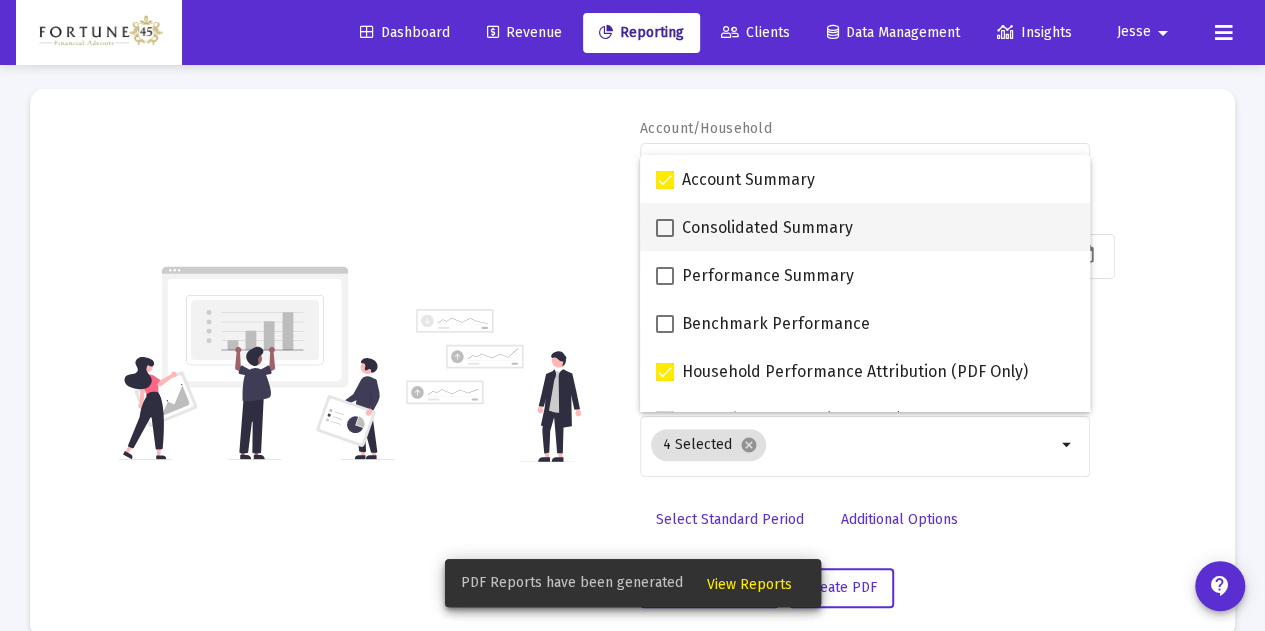 click on "Consolidated Summary" at bounding box center (767, 228) 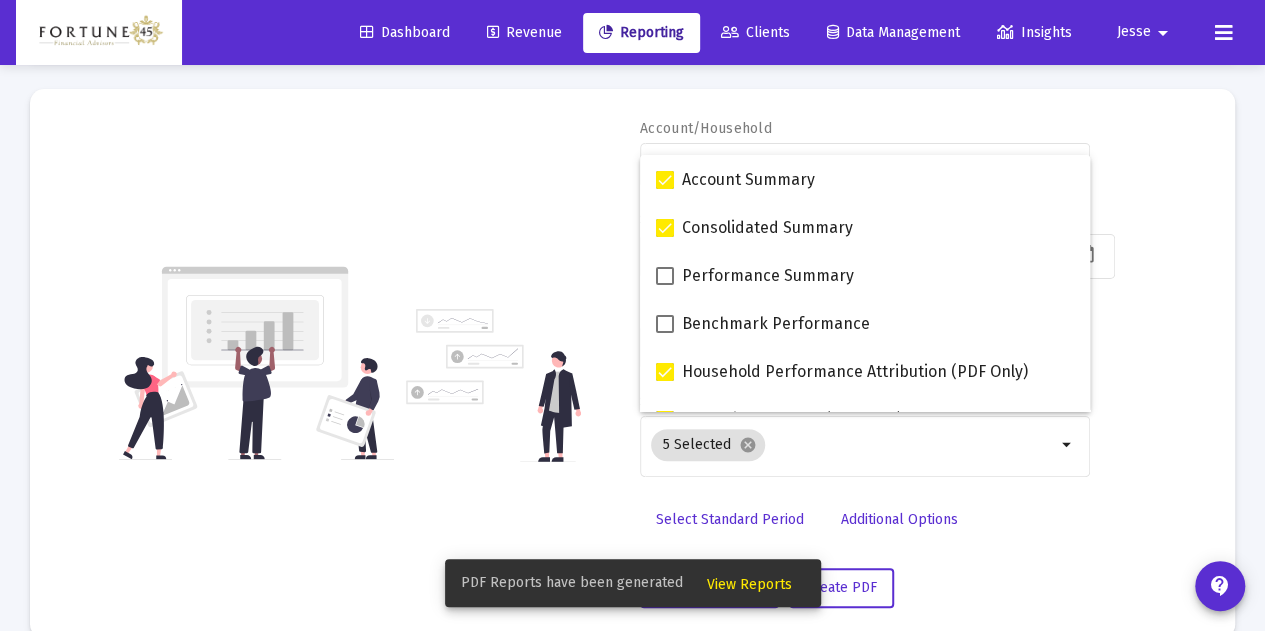 click on "Account/Household Kenneth Gomez Household arrow_drop_down Start Date 2025-01-01 End Date 2025-06-30 Report Package Advisor Default Sub Reports  5 Selected  cancel arrow_drop_down  Select Standard Period   Additional Options   Run Web Report   Create PDF" at bounding box center (865, 363) 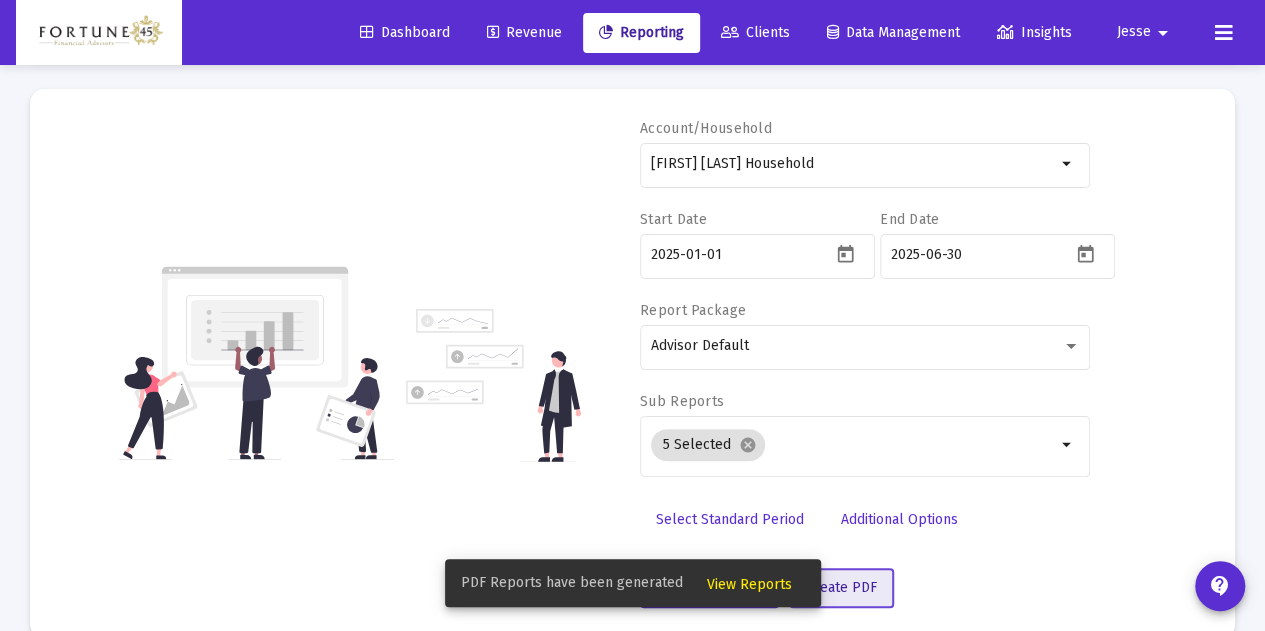 click on "Create PDF" at bounding box center [841, 587] 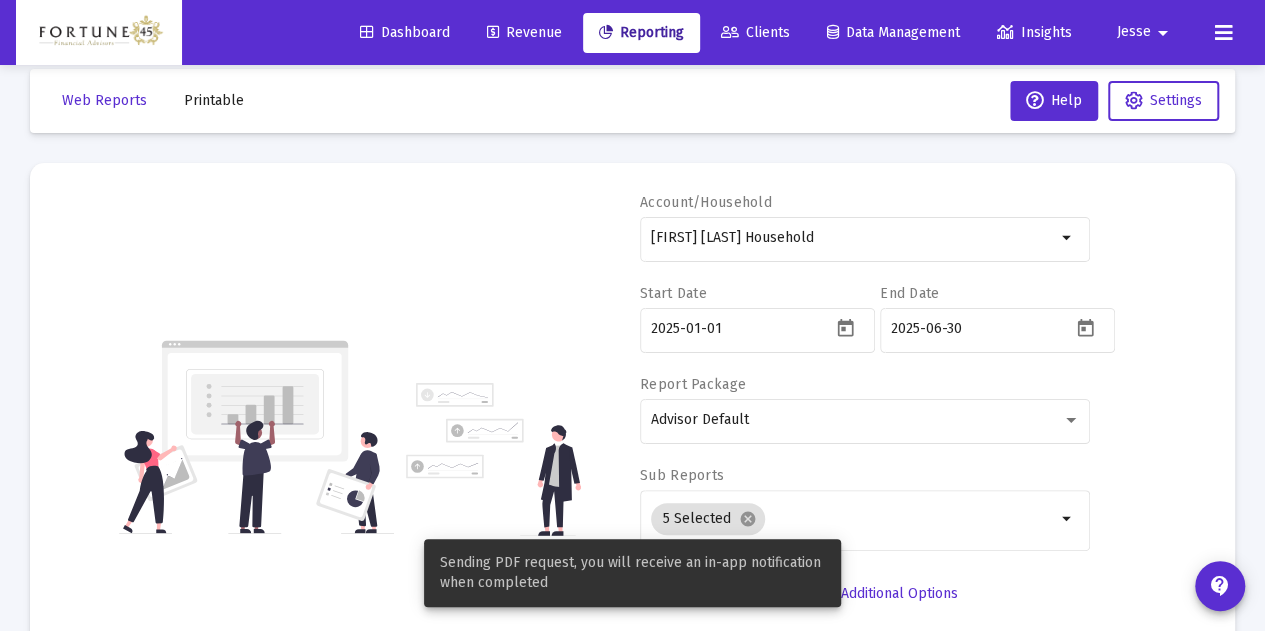 scroll, scrollTop: 0, scrollLeft: 0, axis: both 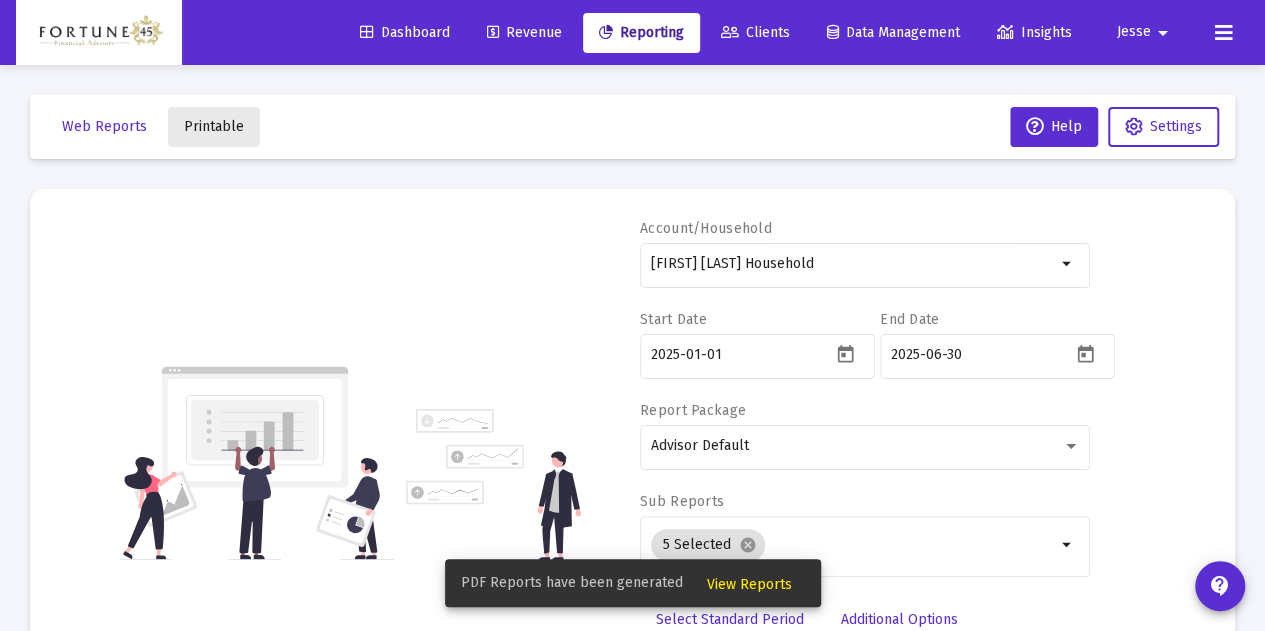 click on "Printable" at bounding box center (214, 126) 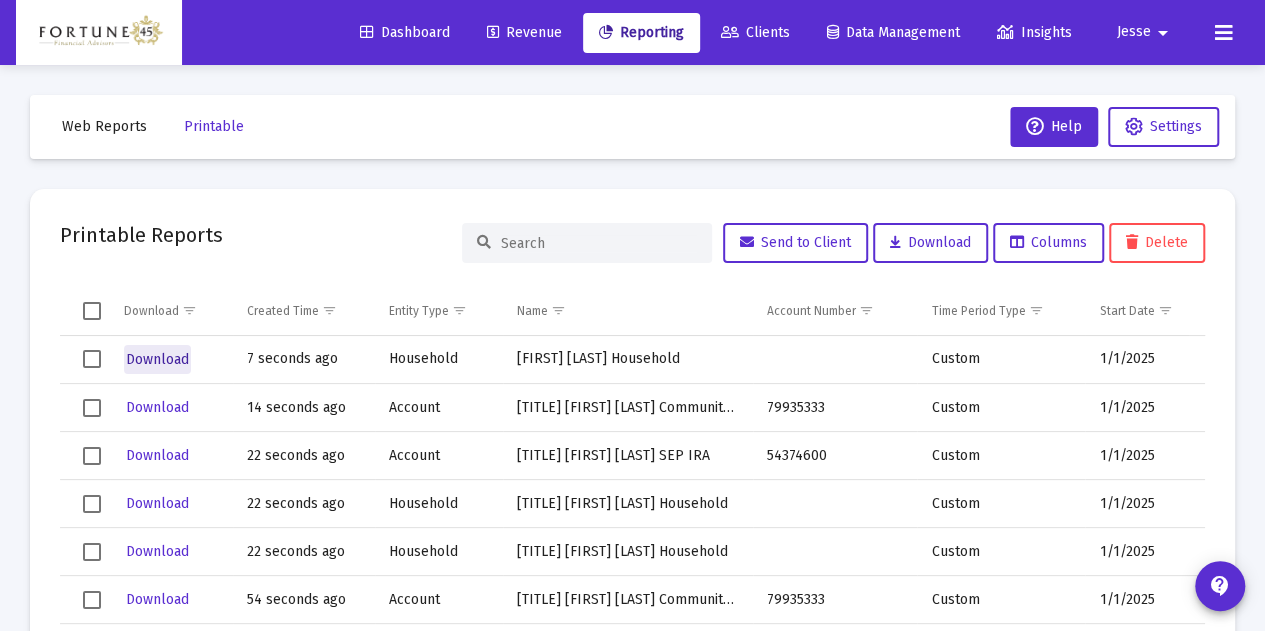 click on "Download" at bounding box center (157, 359) 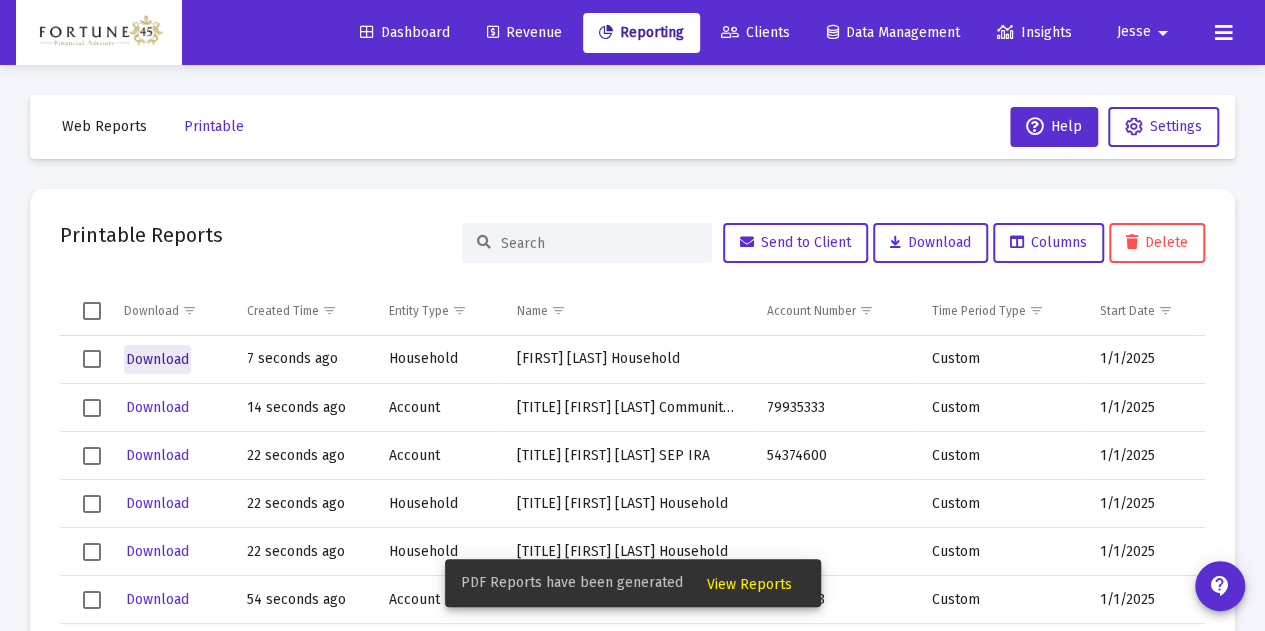 click on "Download" at bounding box center [157, 359] 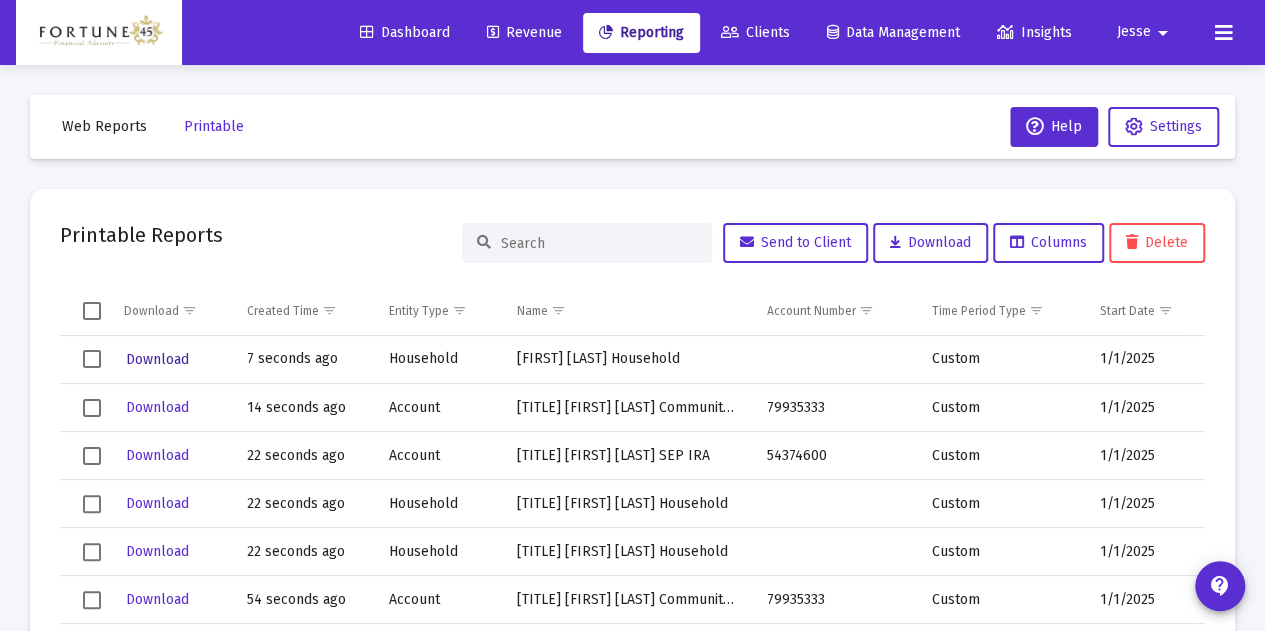 scroll, scrollTop: 80, scrollLeft: 0, axis: vertical 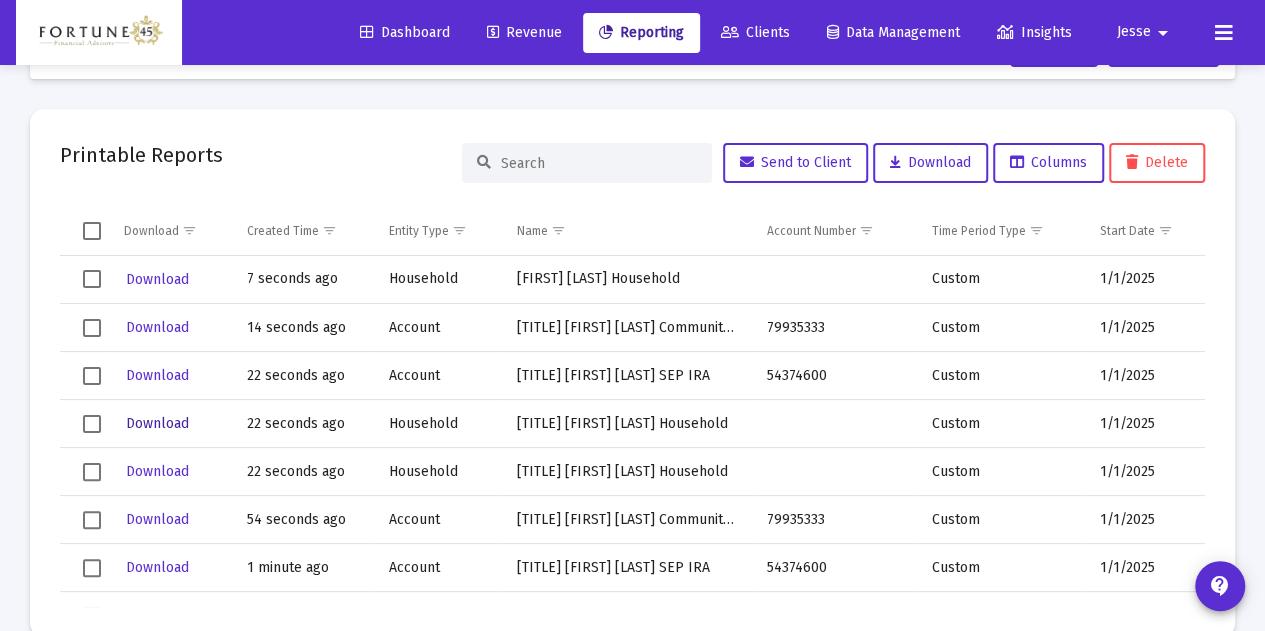 click on "Download" at bounding box center (157, 279) 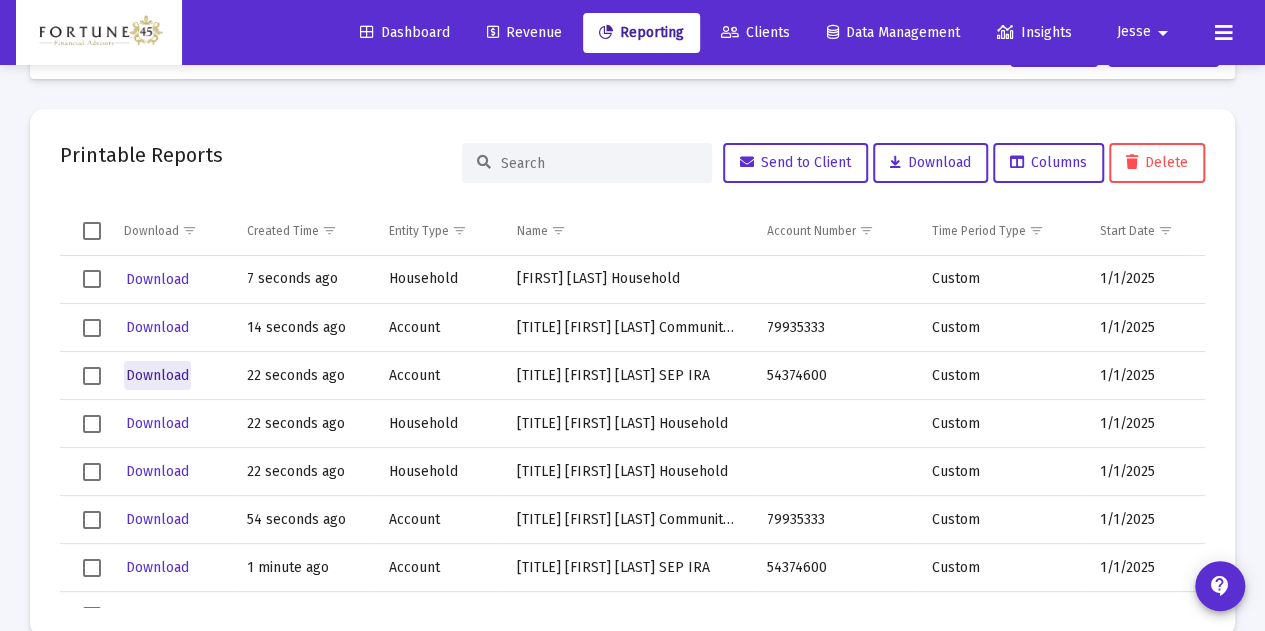 click on "Download" at bounding box center [157, 375] 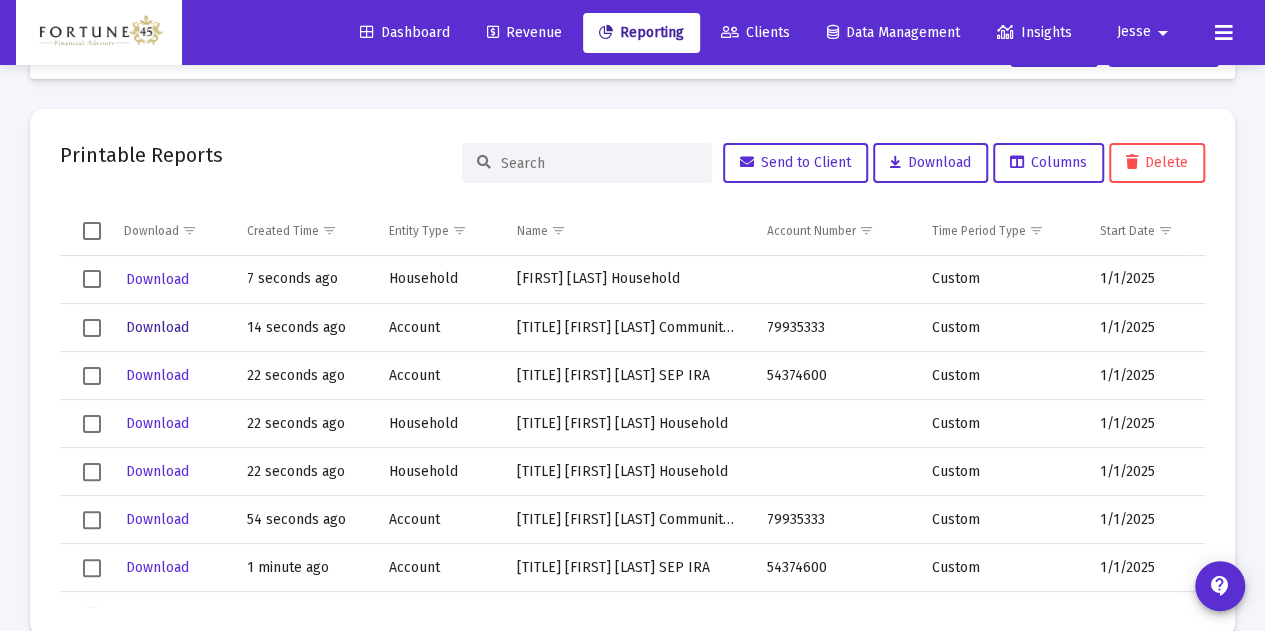 click on "Download" at bounding box center (157, 279) 